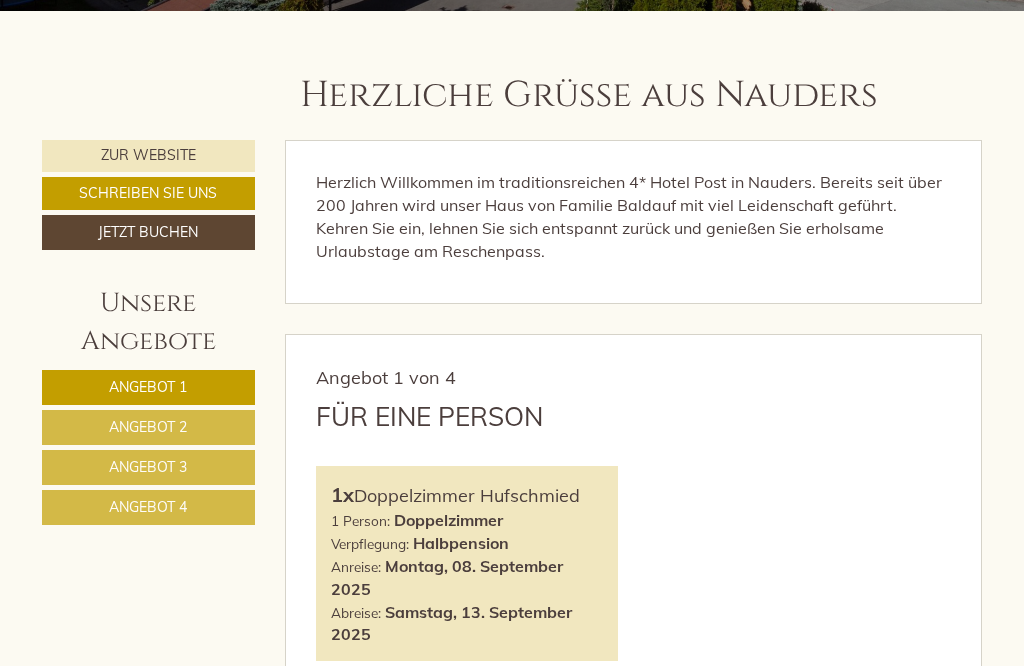 scroll, scrollTop: 539, scrollLeft: 0, axis: vertical 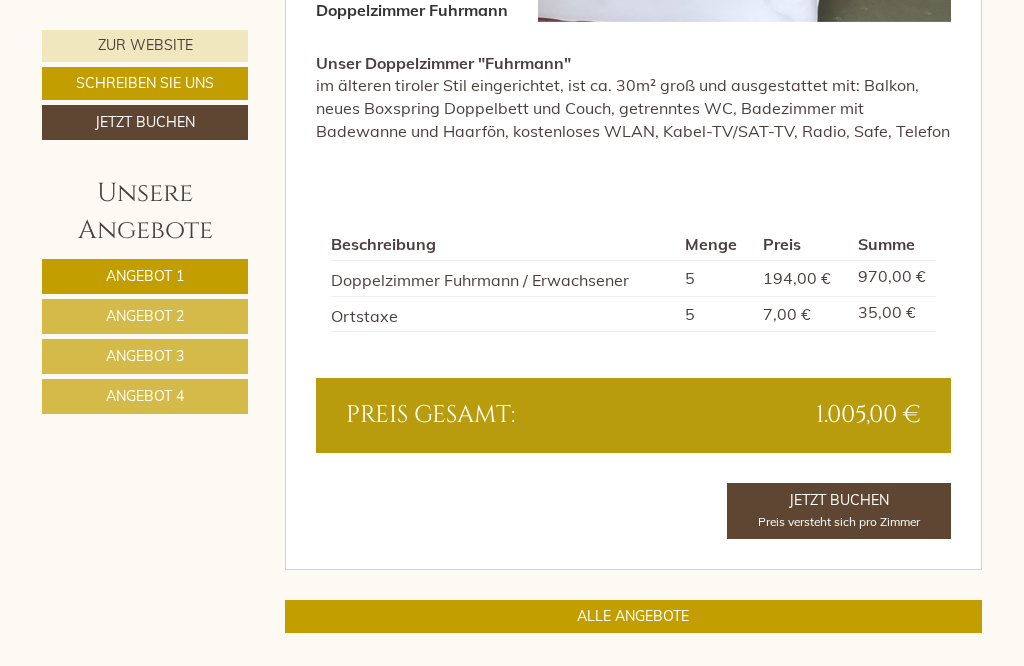 click on "ALLE ANGEBOTE" at bounding box center [634, 616] 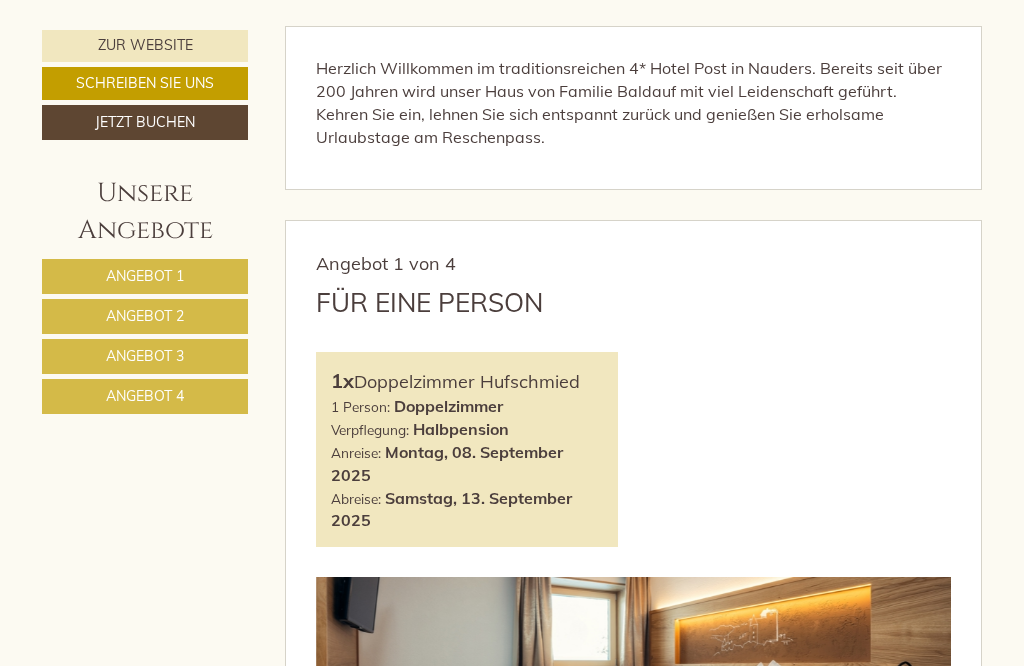 scroll, scrollTop: 654, scrollLeft: 0, axis: vertical 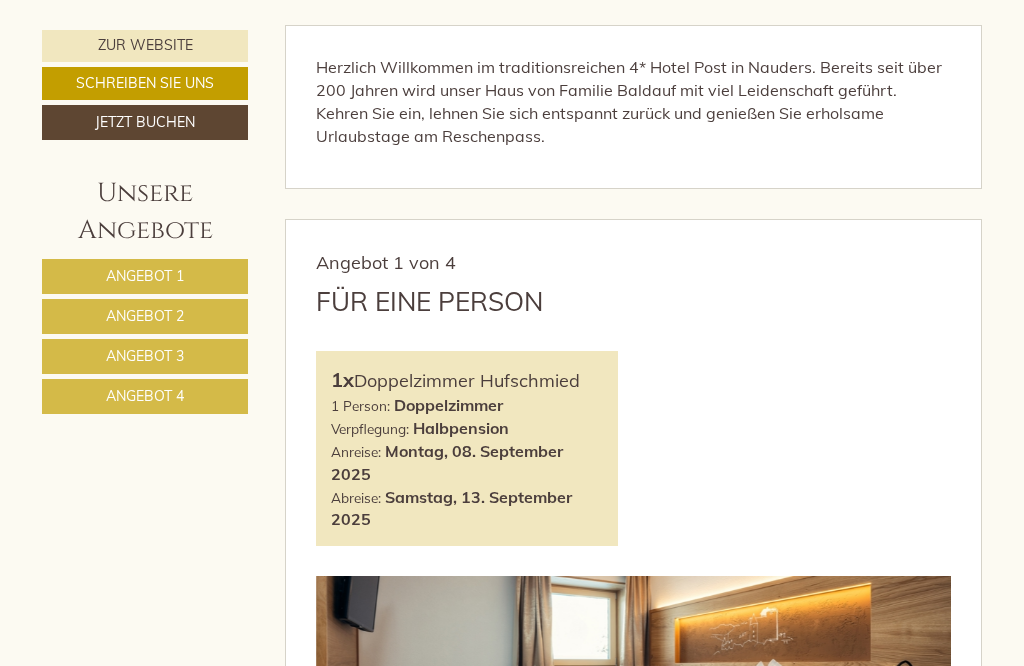 click on "Angebot 1" at bounding box center [145, 276] 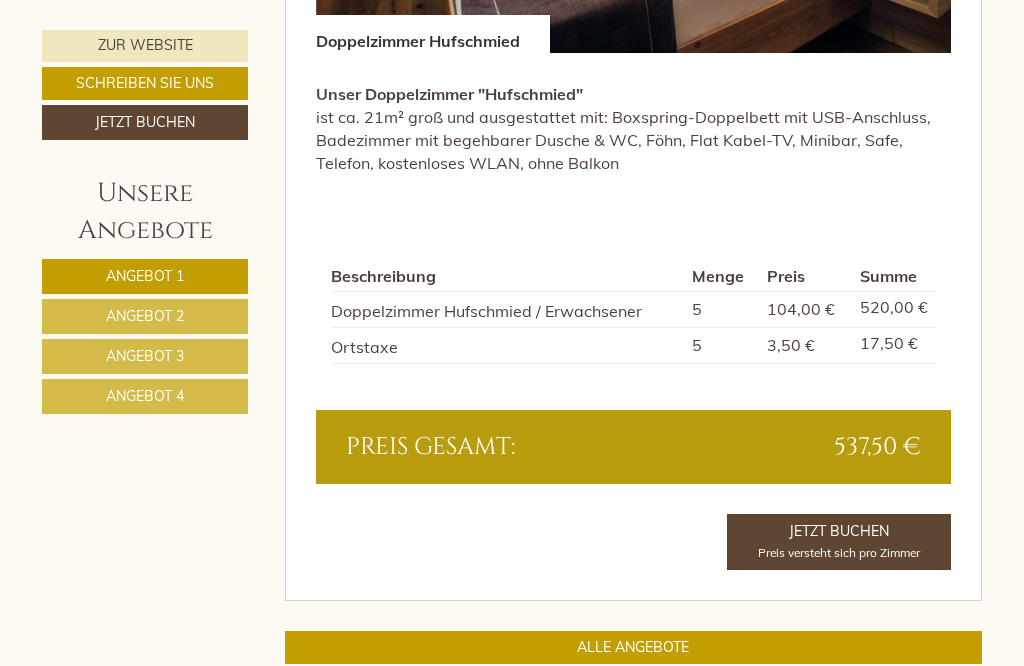 scroll, scrollTop: 1492, scrollLeft: 0, axis: vertical 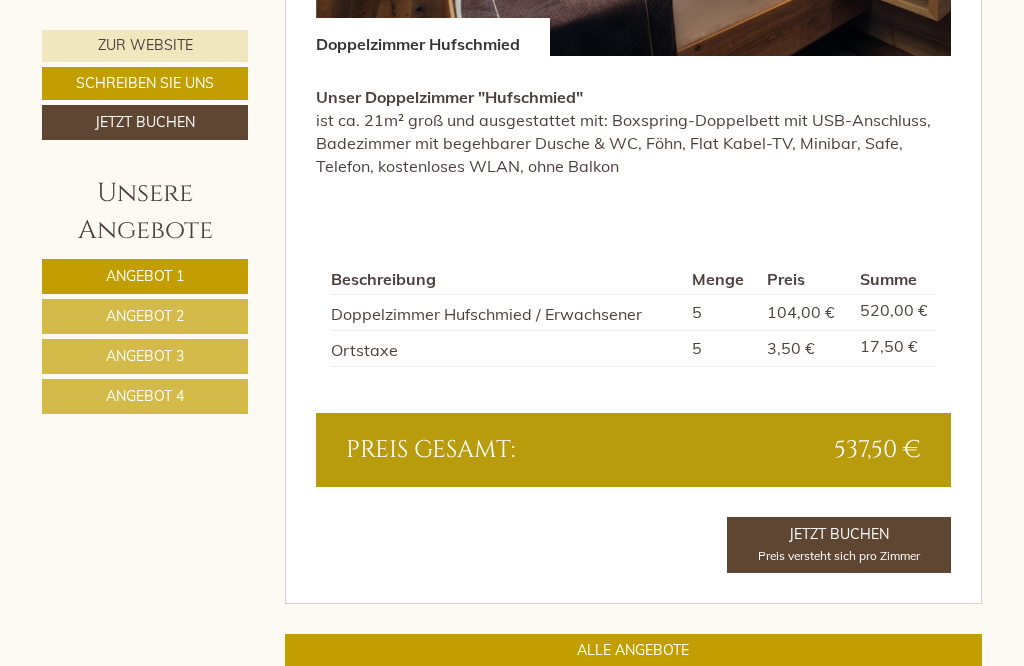 click on "Angebot 2" at bounding box center (145, 316) 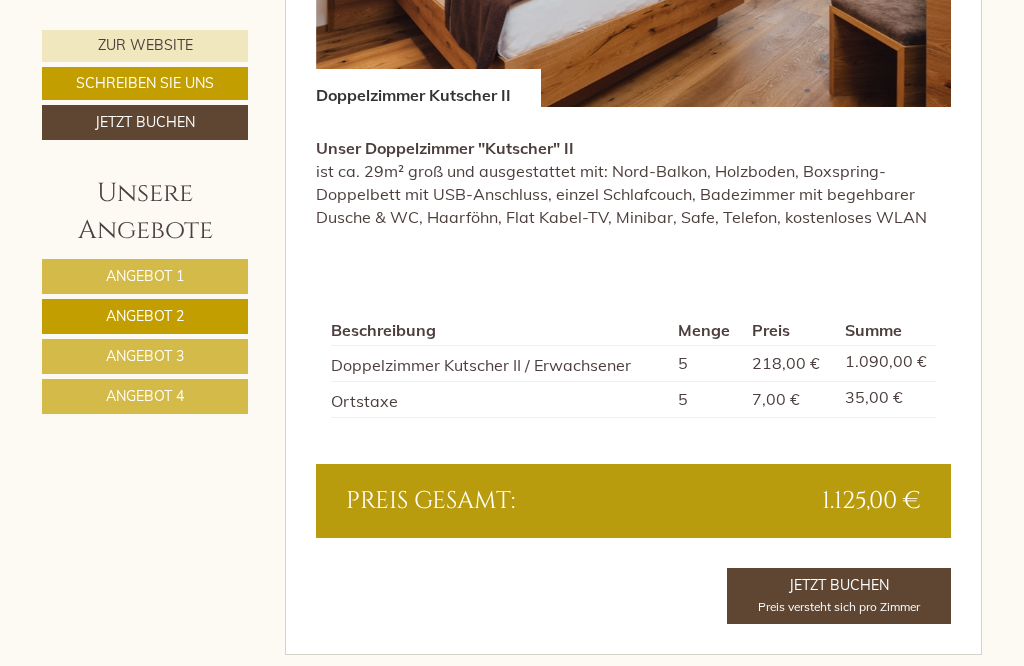 scroll, scrollTop: 1436, scrollLeft: 0, axis: vertical 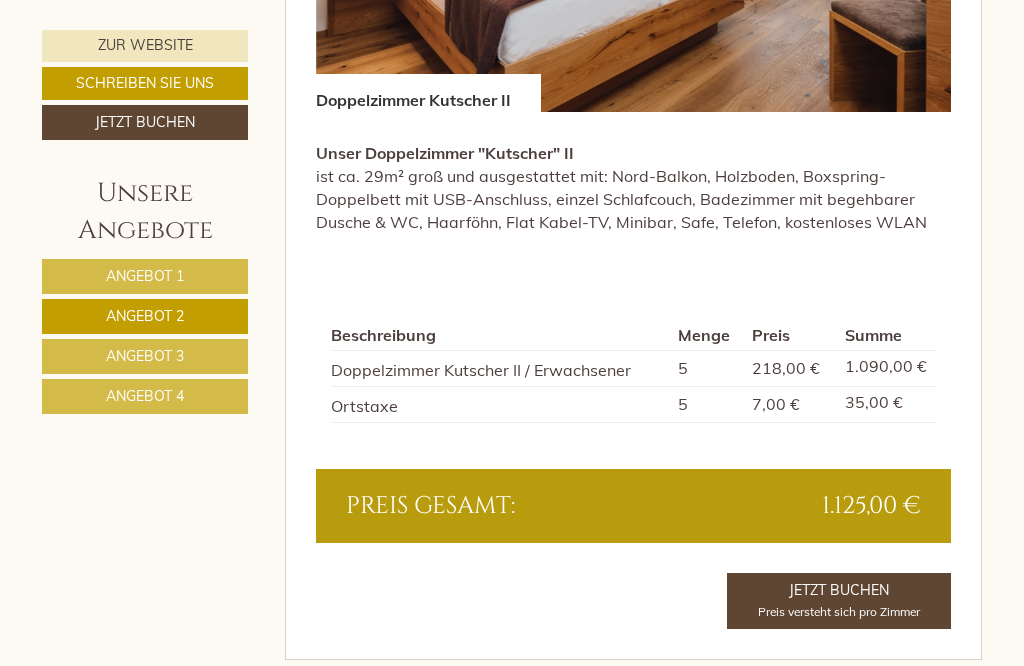 click on "Angebot 3" at bounding box center (145, 356) 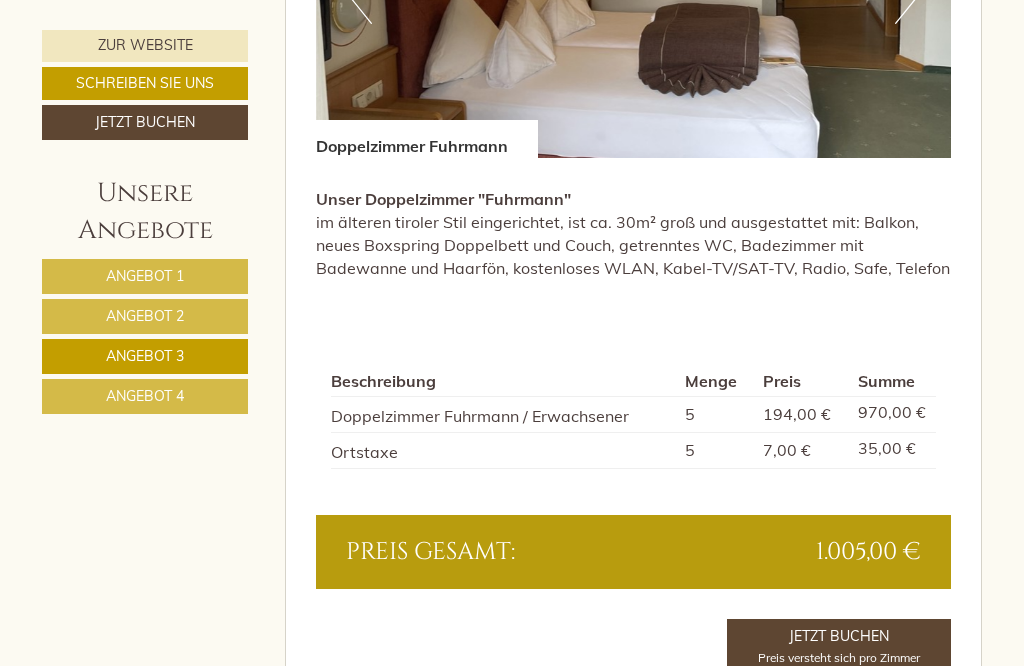 scroll, scrollTop: 1394, scrollLeft: 0, axis: vertical 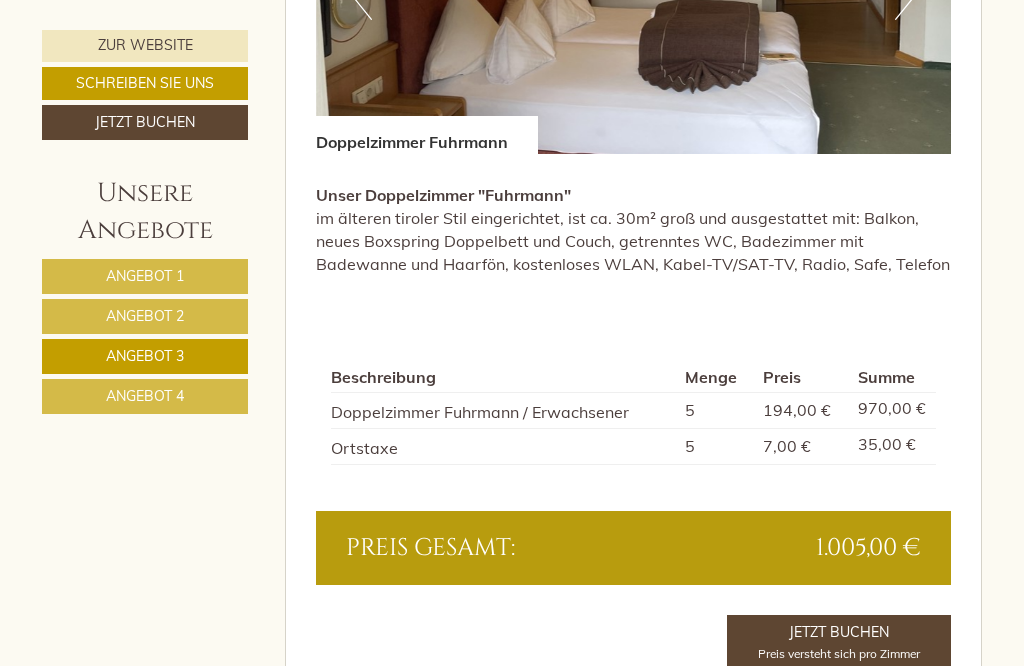 click on "Angebot 4" at bounding box center [145, 396] 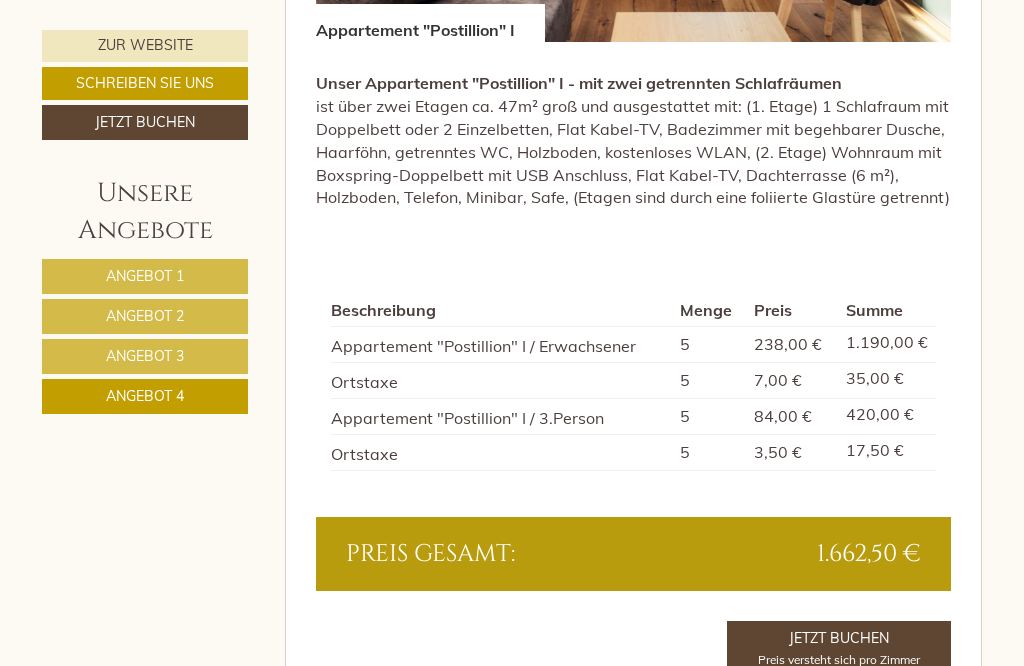 scroll, scrollTop: 1507, scrollLeft: 0, axis: vertical 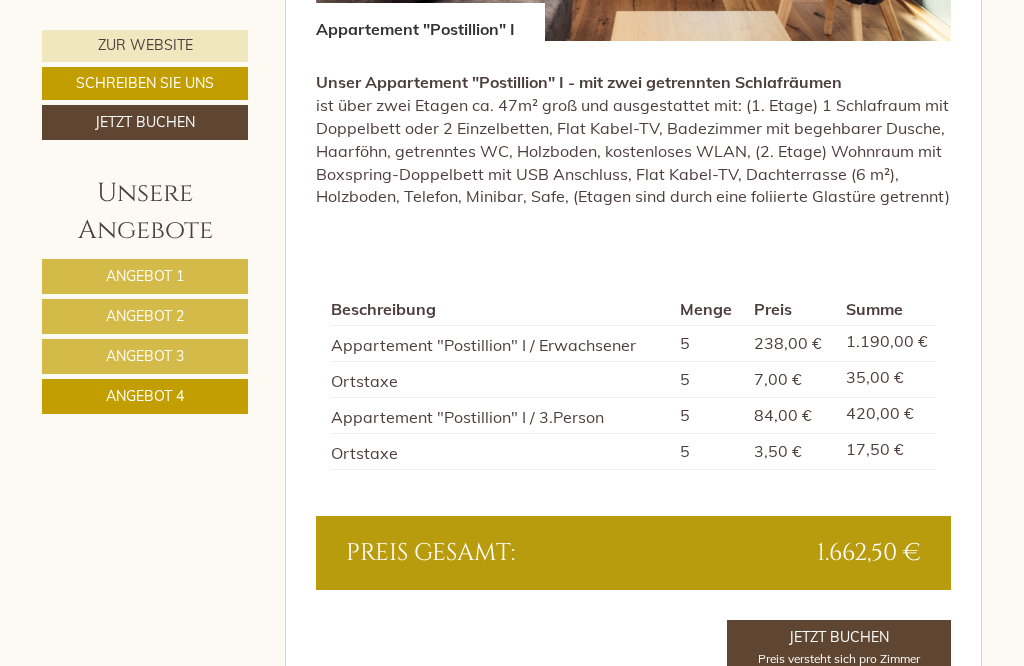 click on "Angebot 1" at bounding box center [145, 276] 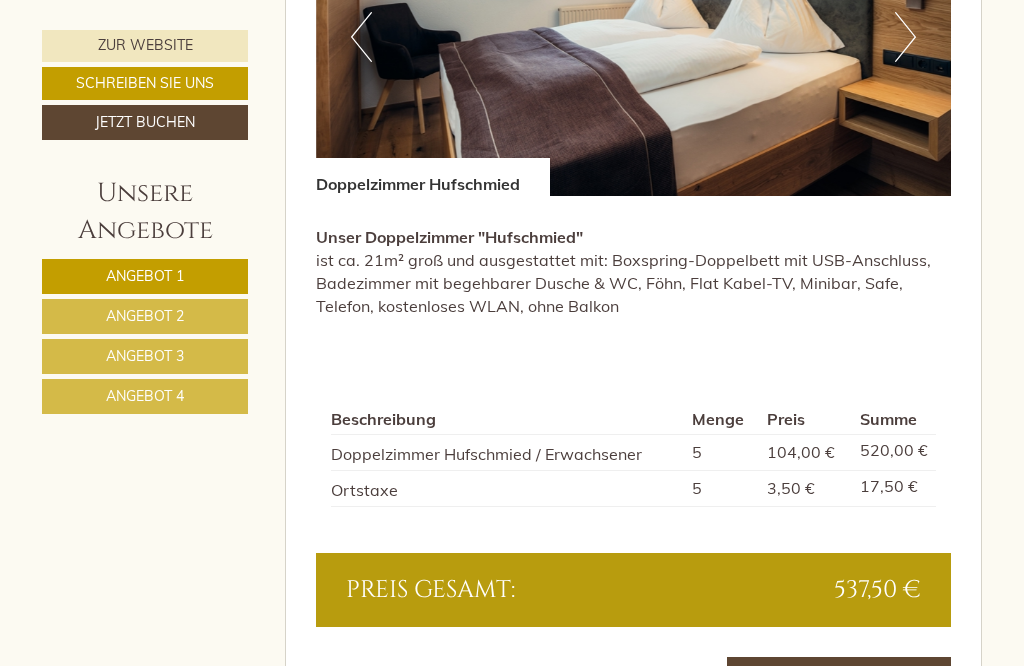scroll, scrollTop: 1354, scrollLeft: 0, axis: vertical 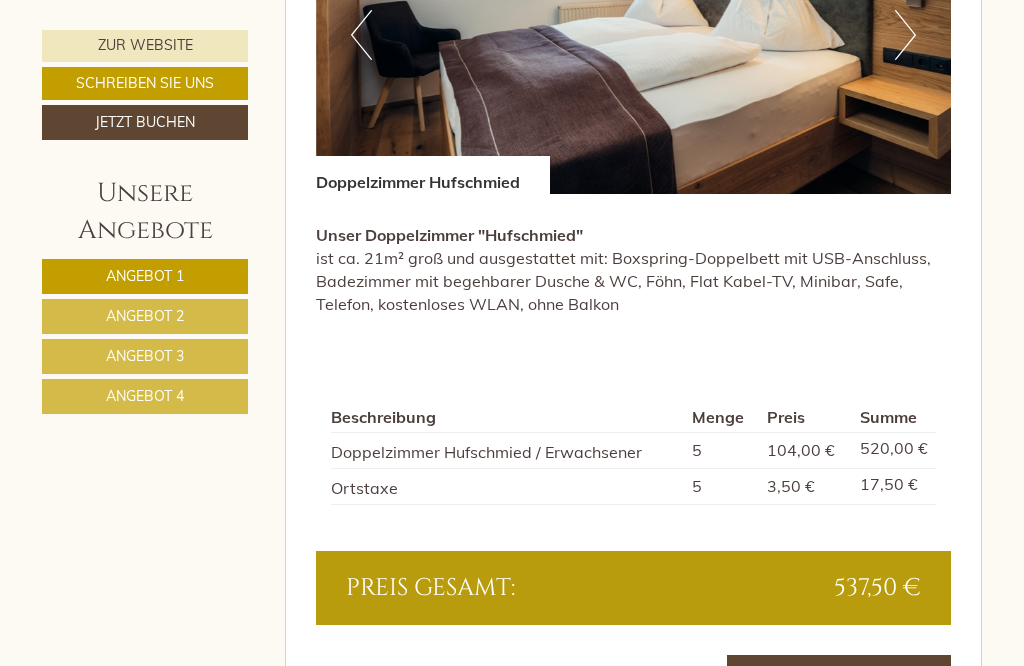 click on "Angebot 2" at bounding box center [145, 316] 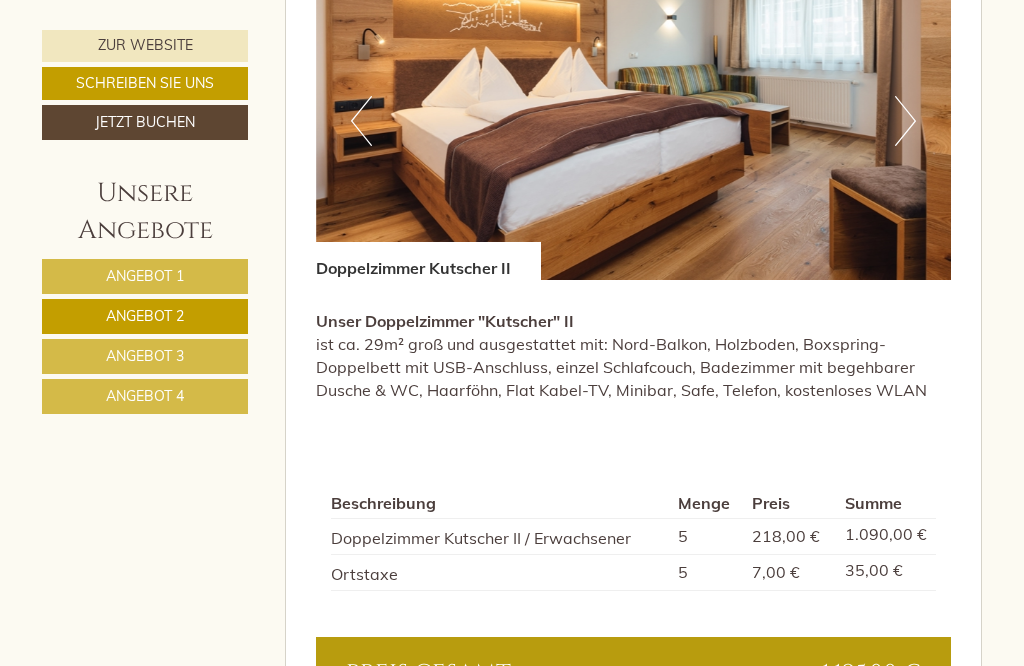 scroll, scrollTop: 1296, scrollLeft: 0, axis: vertical 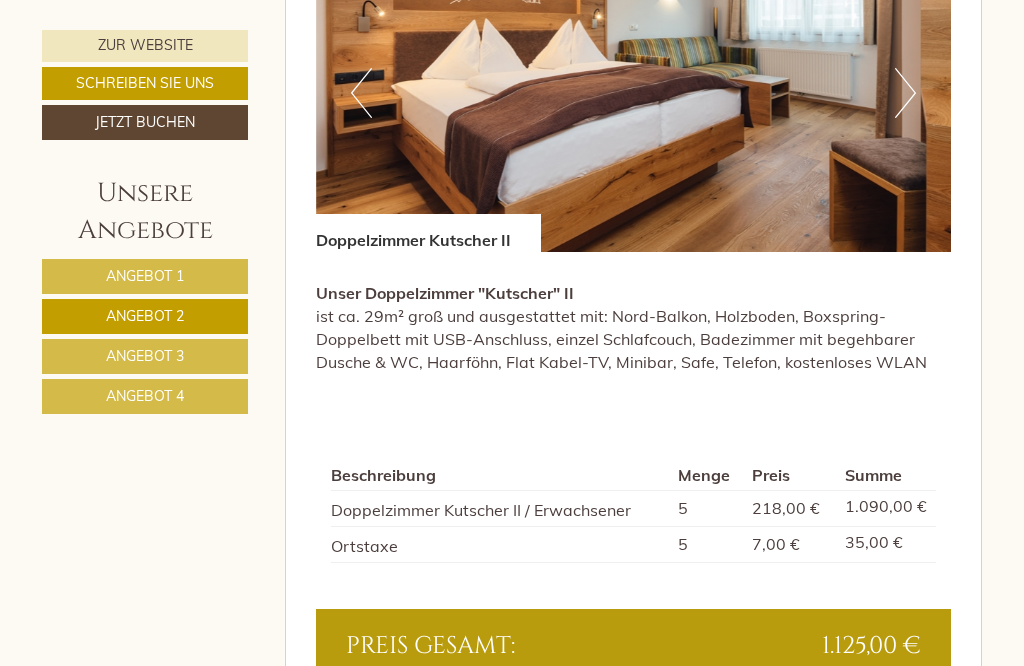 click on "Angebot 1" at bounding box center [145, 276] 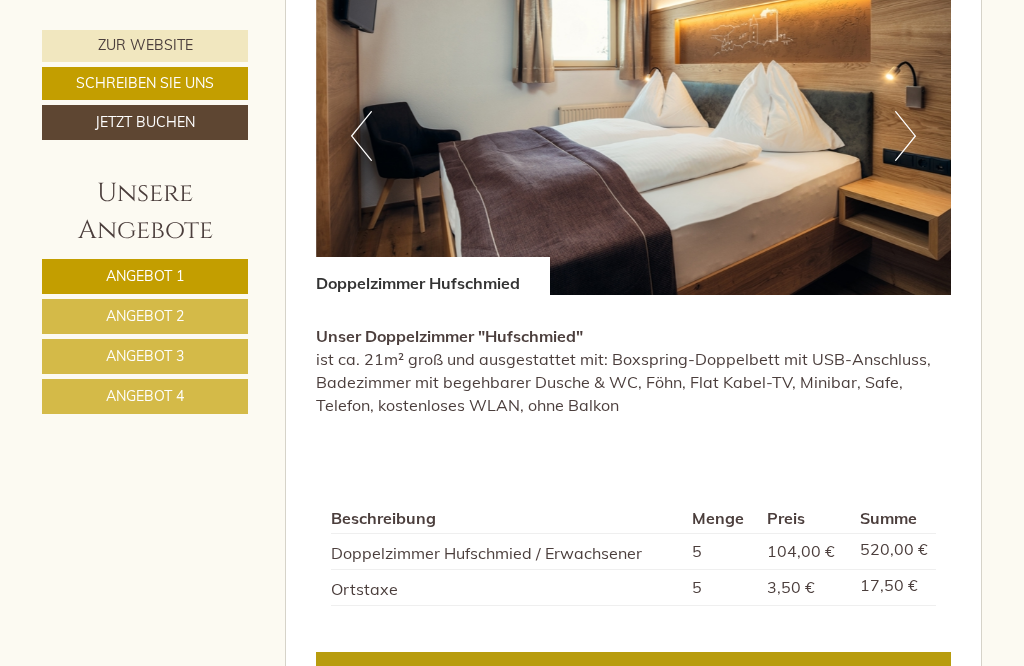 scroll, scrollTop: 1256, scrollLeft: 0, axis: vertical 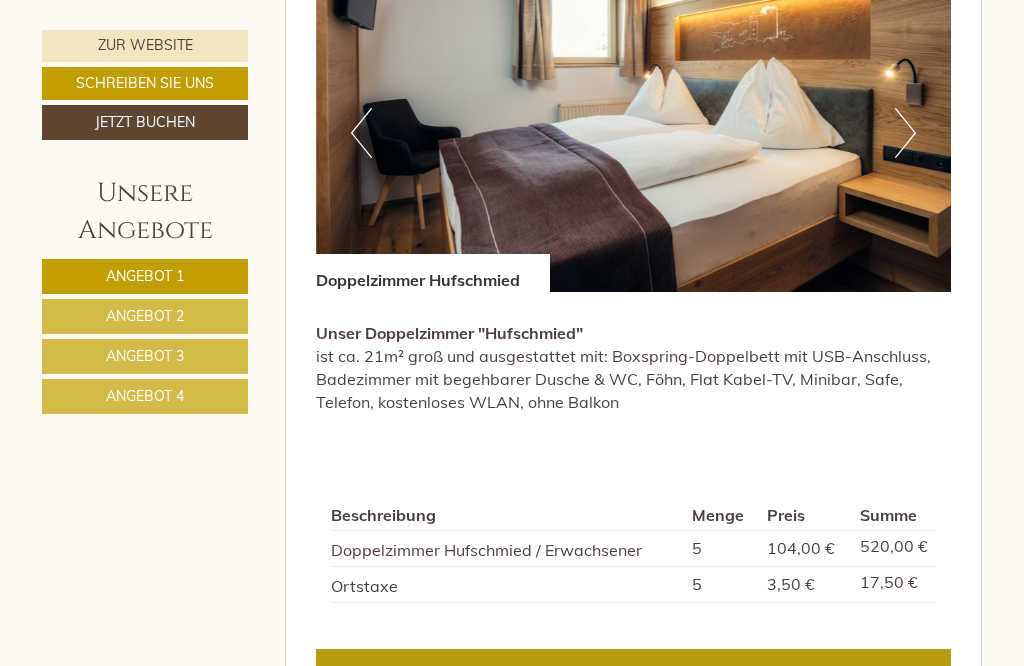 click on "Angebot 2" at bounding box center [145, 316] 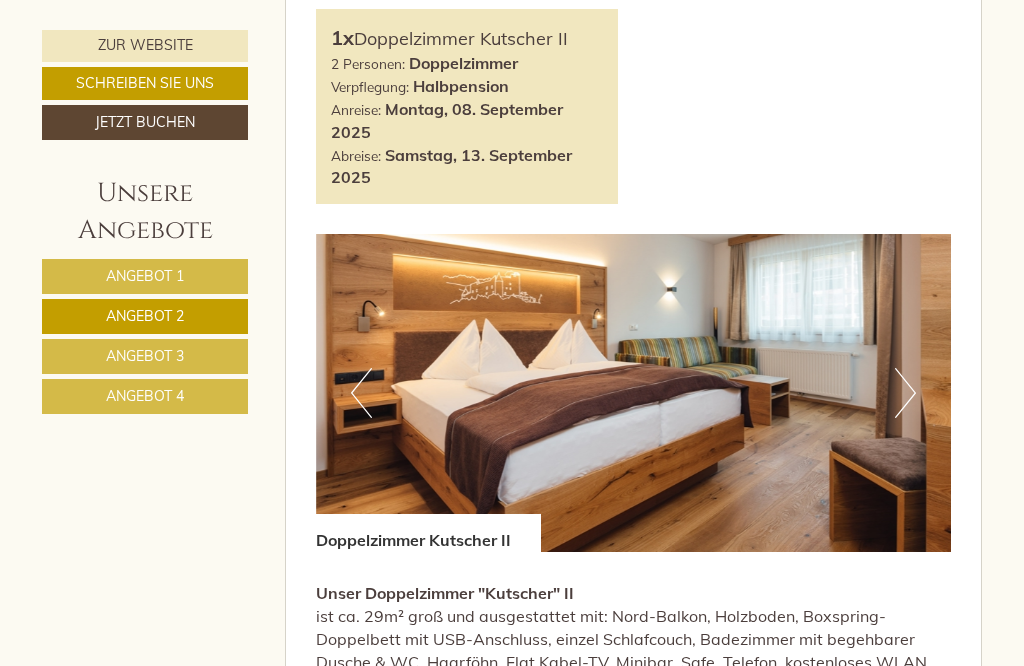 scroll, scrollTop: 993, scrollLeft: 0, axis: vertical 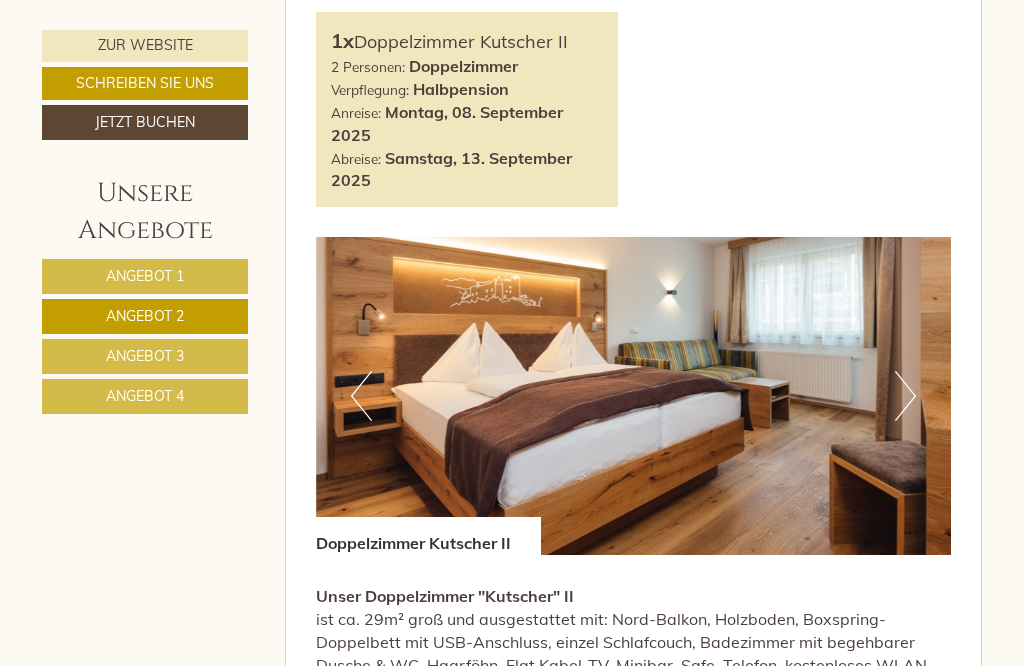 click on "Next" at bounding box center [905, 396] 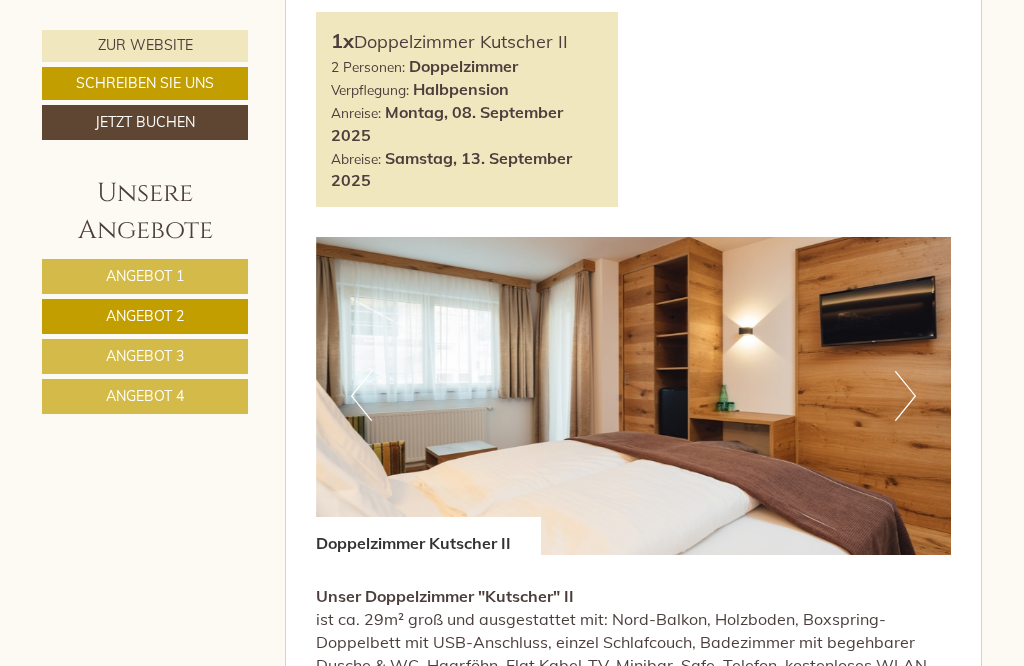 click at bounding box center (634, 396) 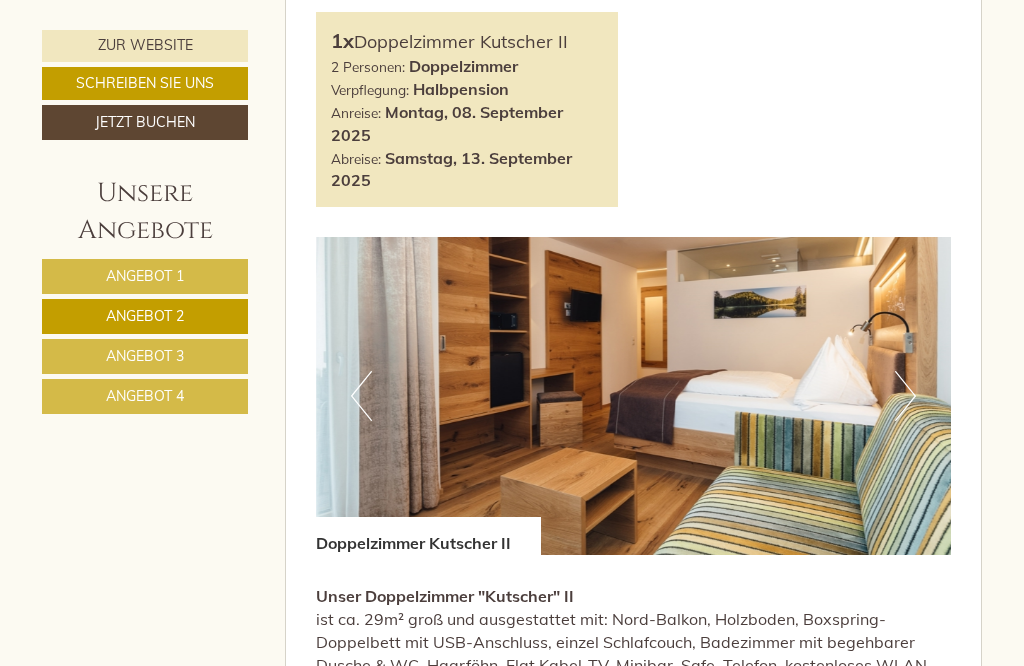 click on "Next" at bounding box center (905, 396) 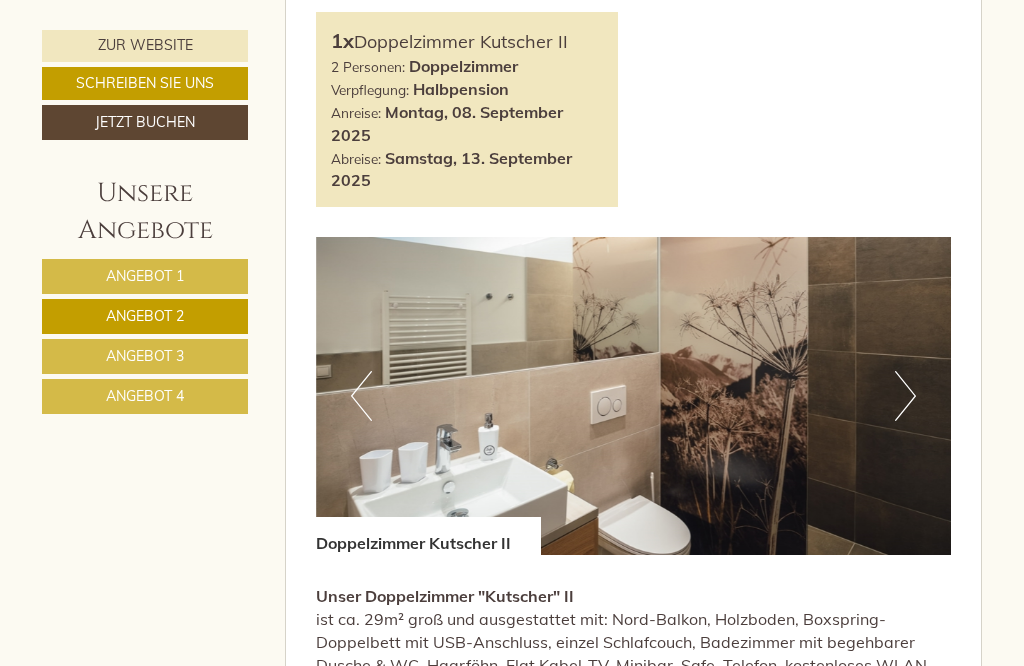 click at bounding box center (634, 396) 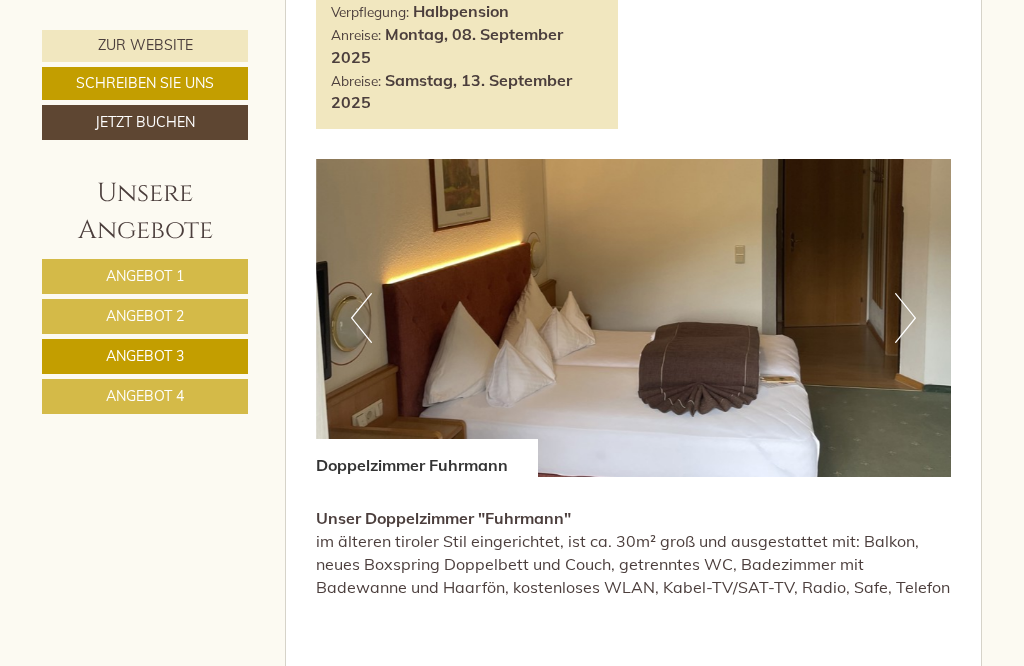 scroll, scrollTop: 1102, scrollLeft: 0, axis: vertical 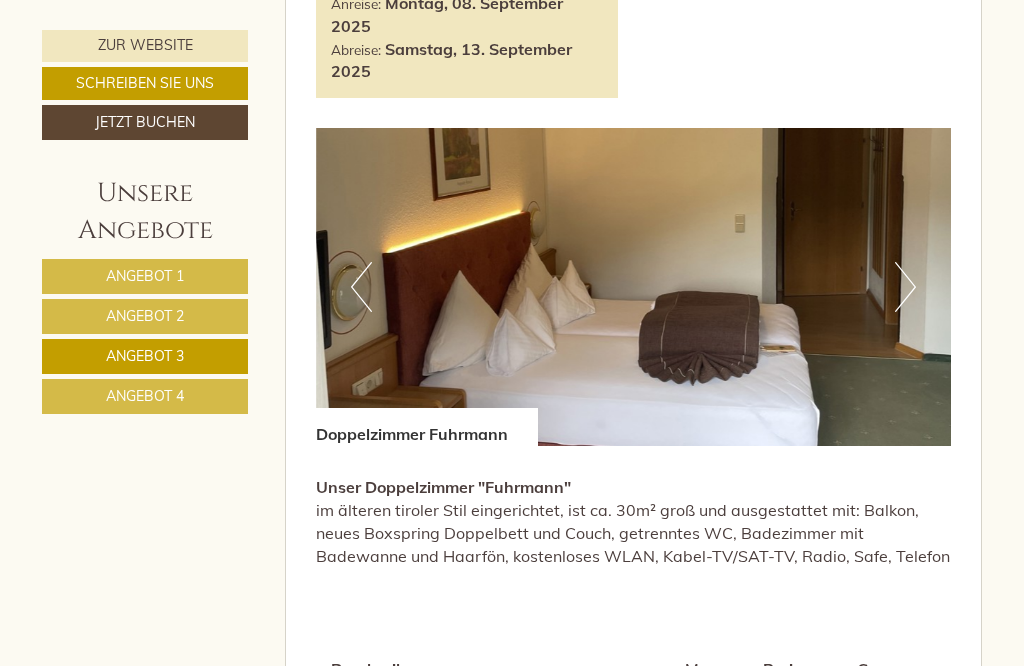 click at bounding box center (634, 287) 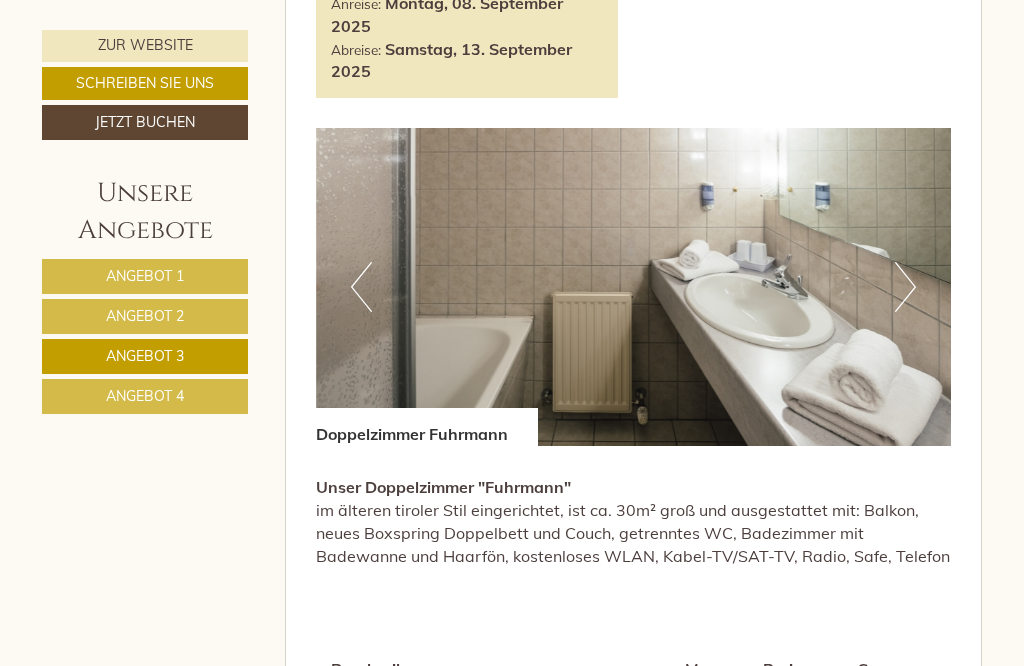 click on "Next" at bounding box center (905, 287) 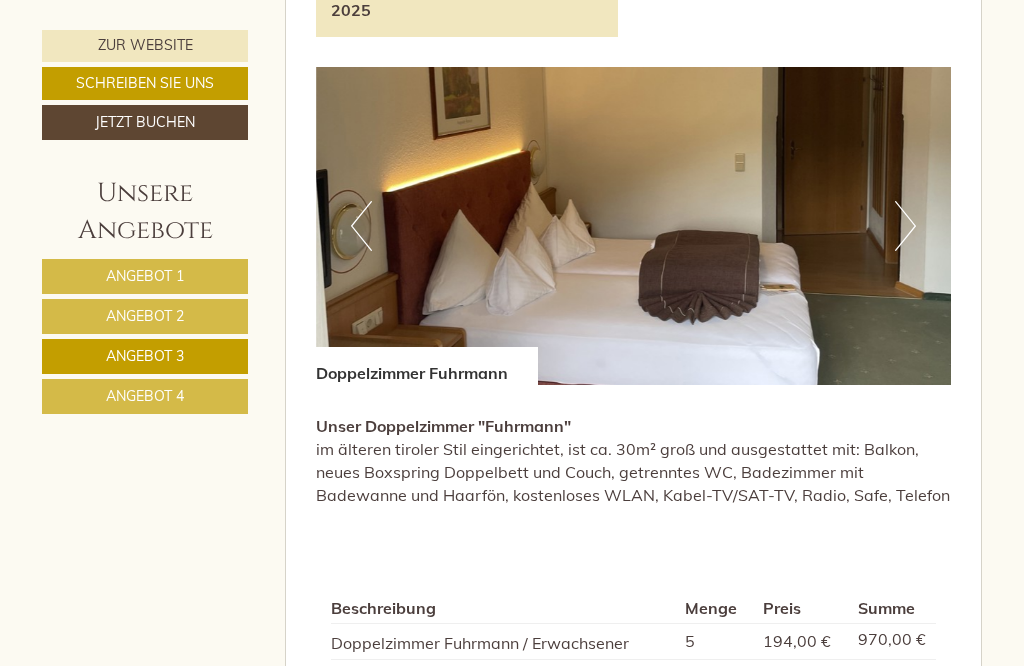 scroll, scrollTop: 1123, scrollLeft: 0, axis: vertical 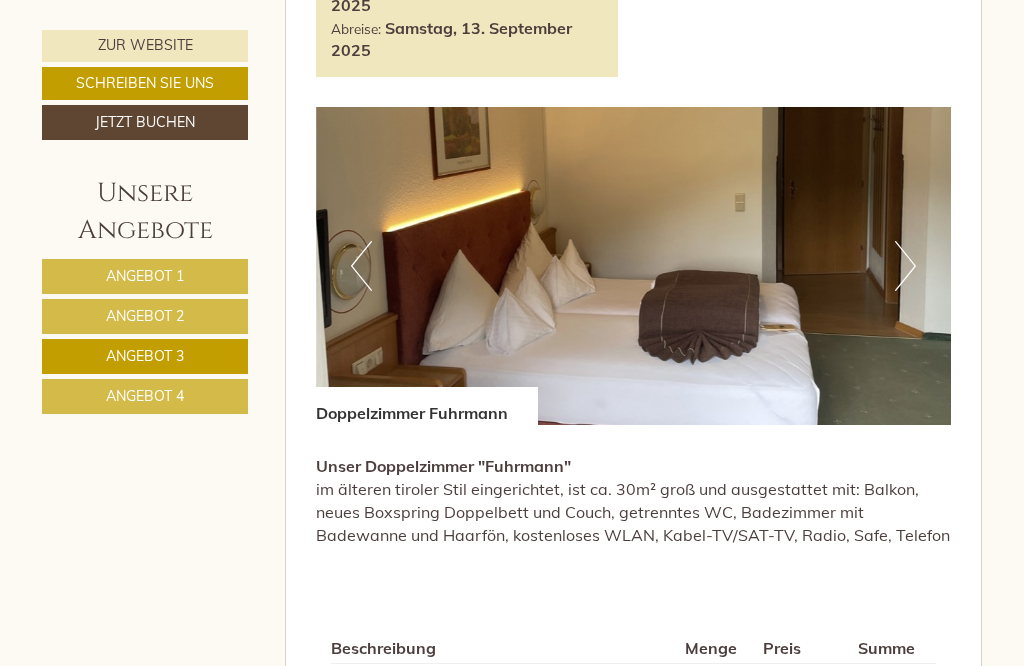 click at bounding box center (634, 266) 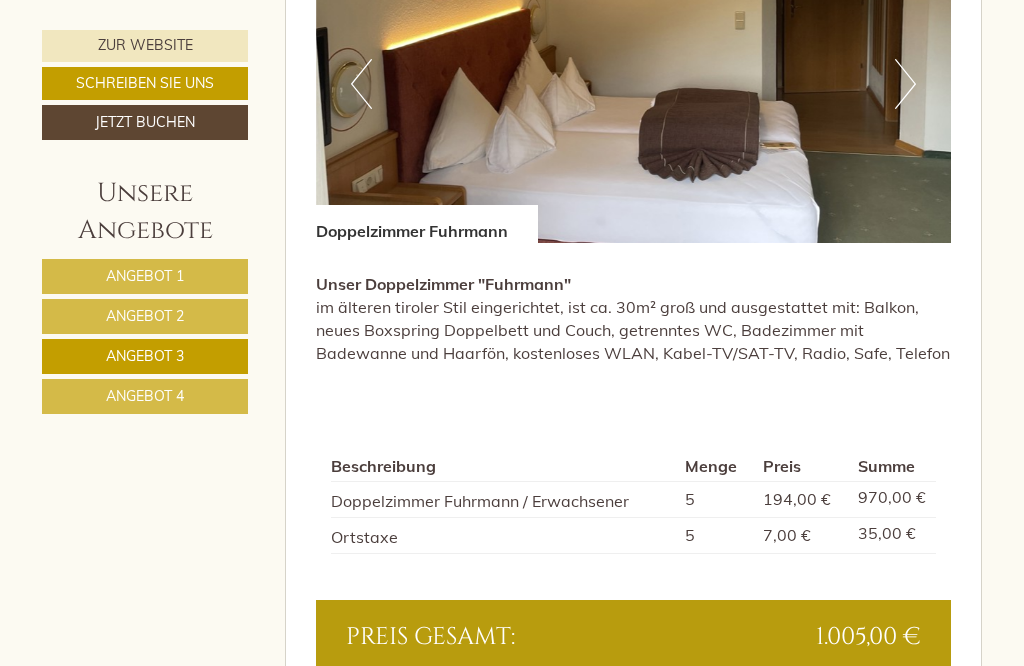 scroll, scrollTop: 1344, scrollLeft: 0, axis: vertical 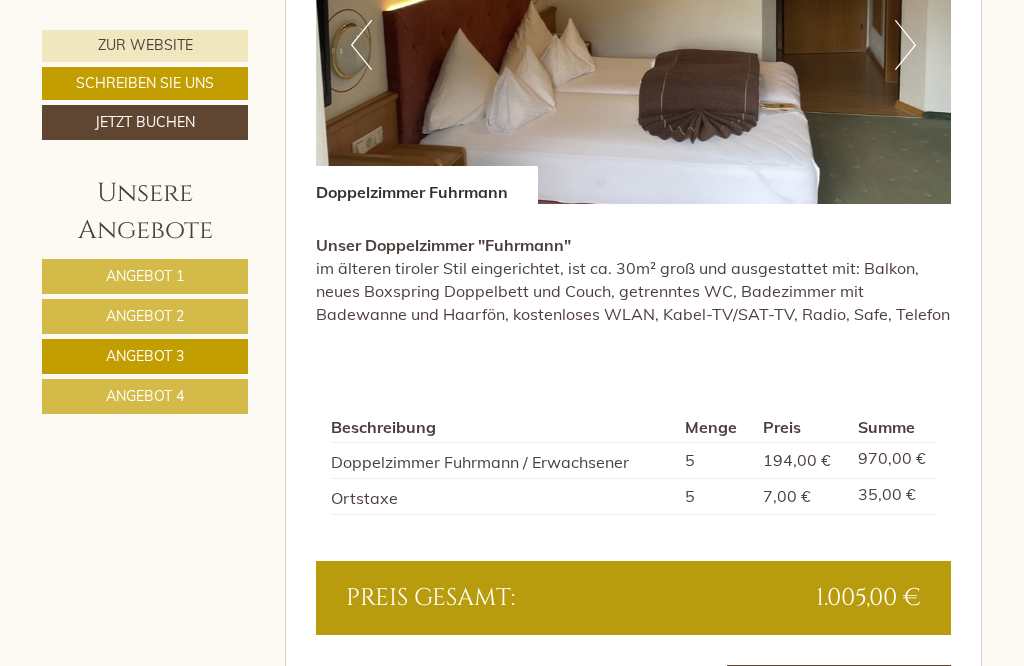 click on "Angebot 2" at bounding box center [145, 316] 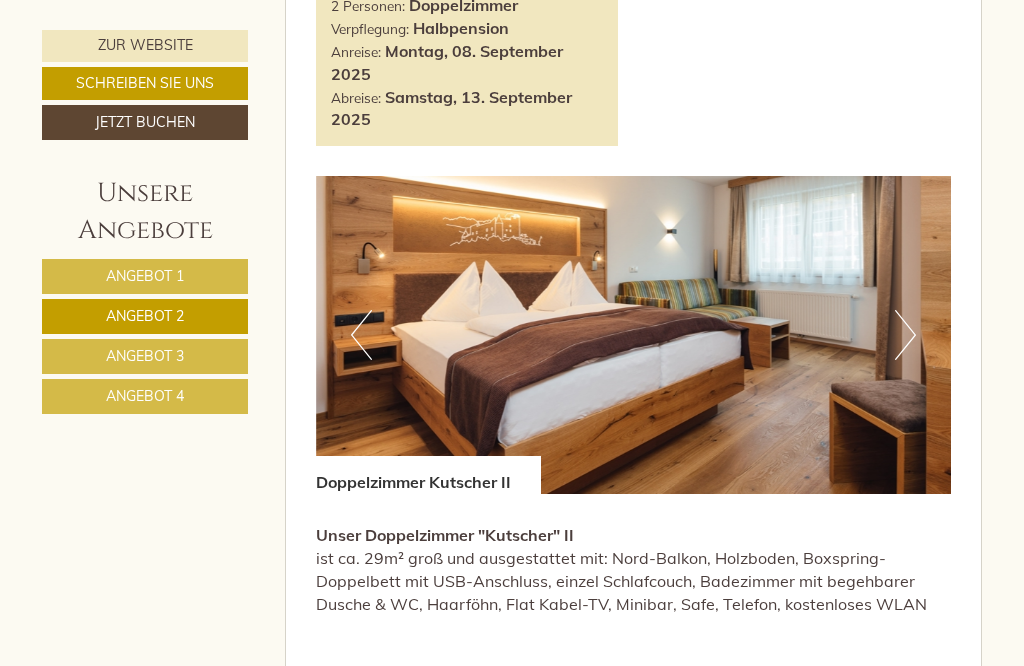 scroll, scrollTop: 1040, scrollLeft: 0, axis: vertical 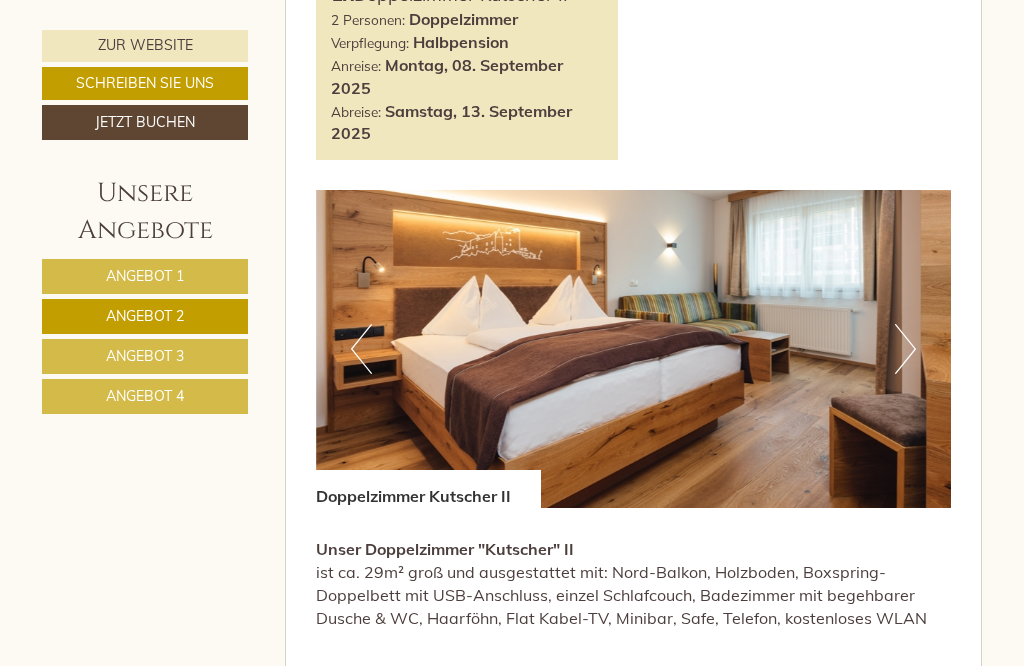 click on "Next" at bounding box center [905, 349] 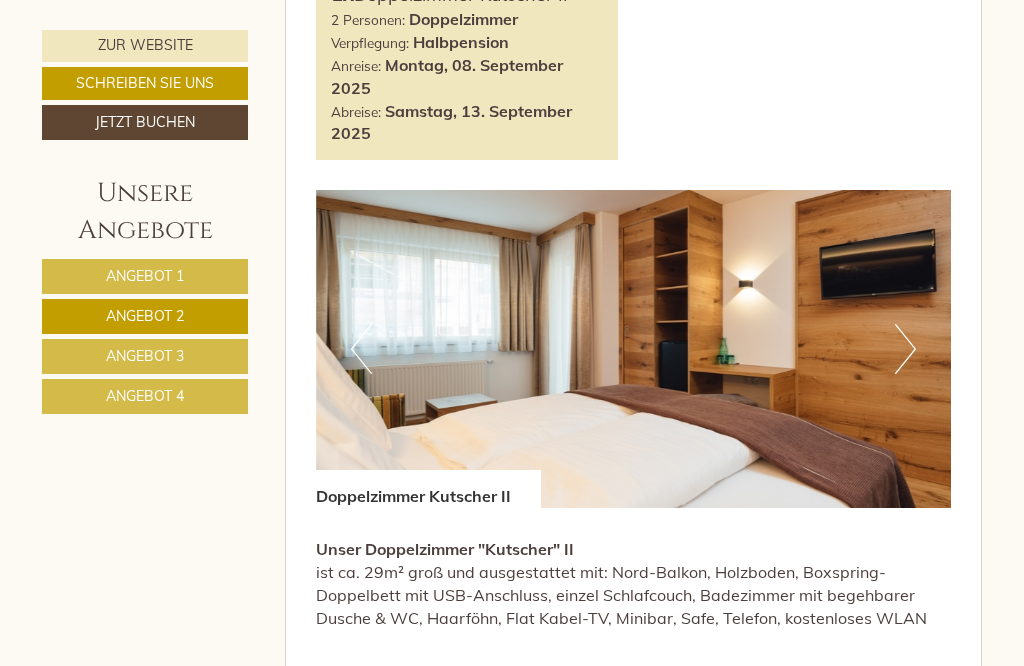 click on "Next" at bounding box center [905, 349] 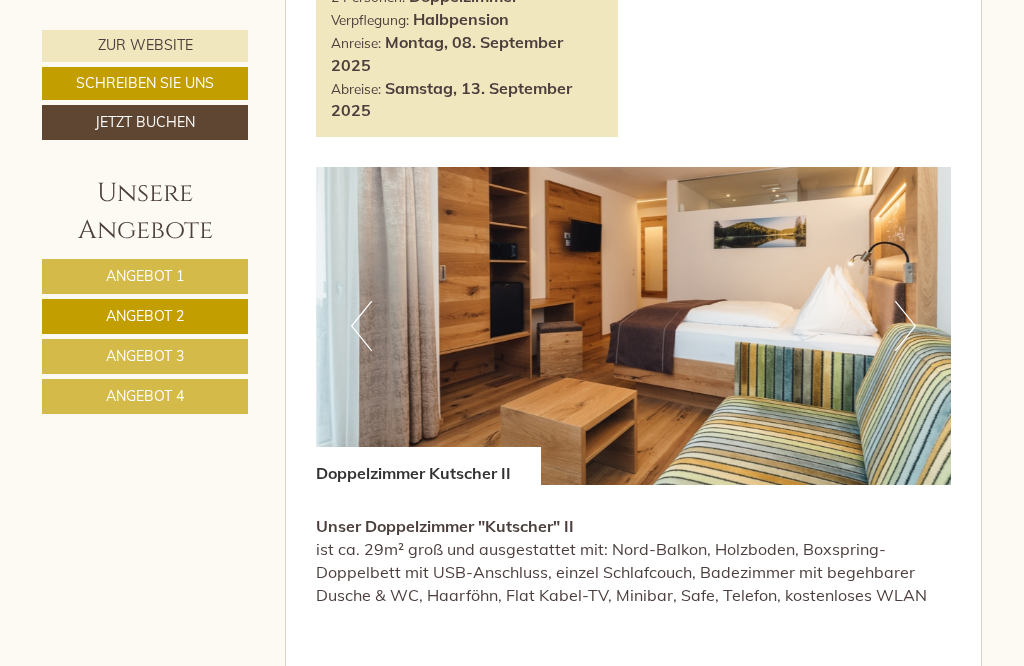 scroll, scrollTop: 1064, scrollLeft: 0, axis: vertical 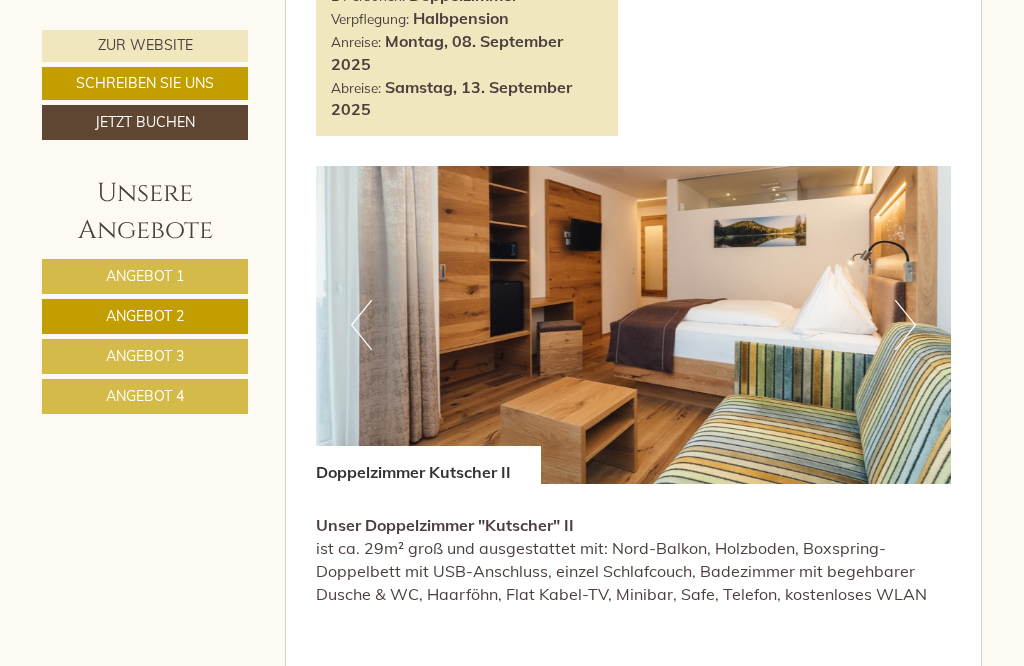 click on "Next" at bounding box center (905, 325) 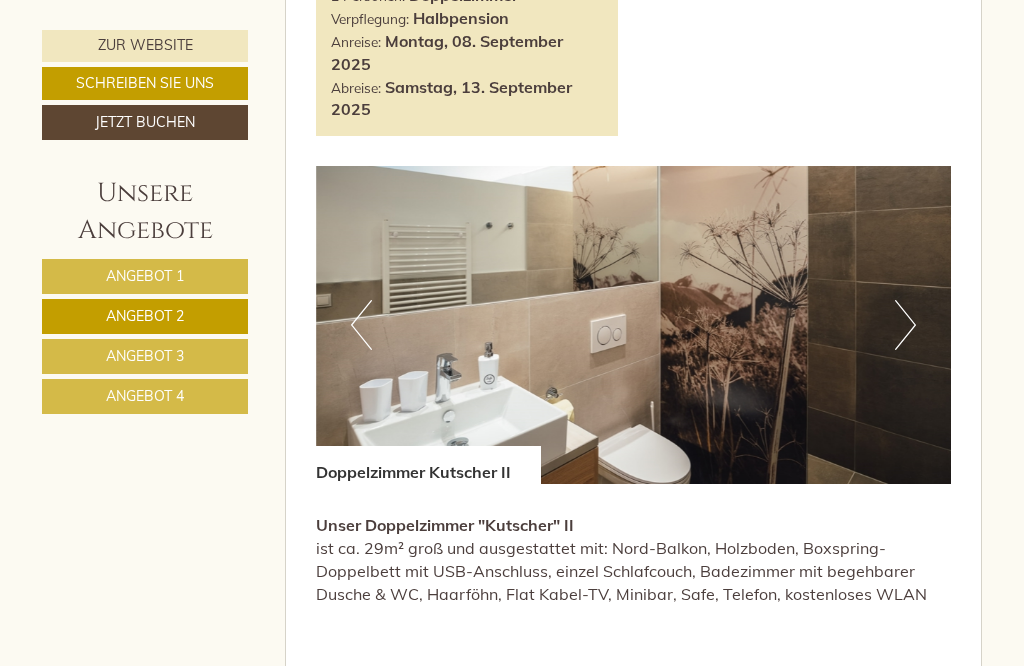 click on "Next" at bounding box center (905, 325) 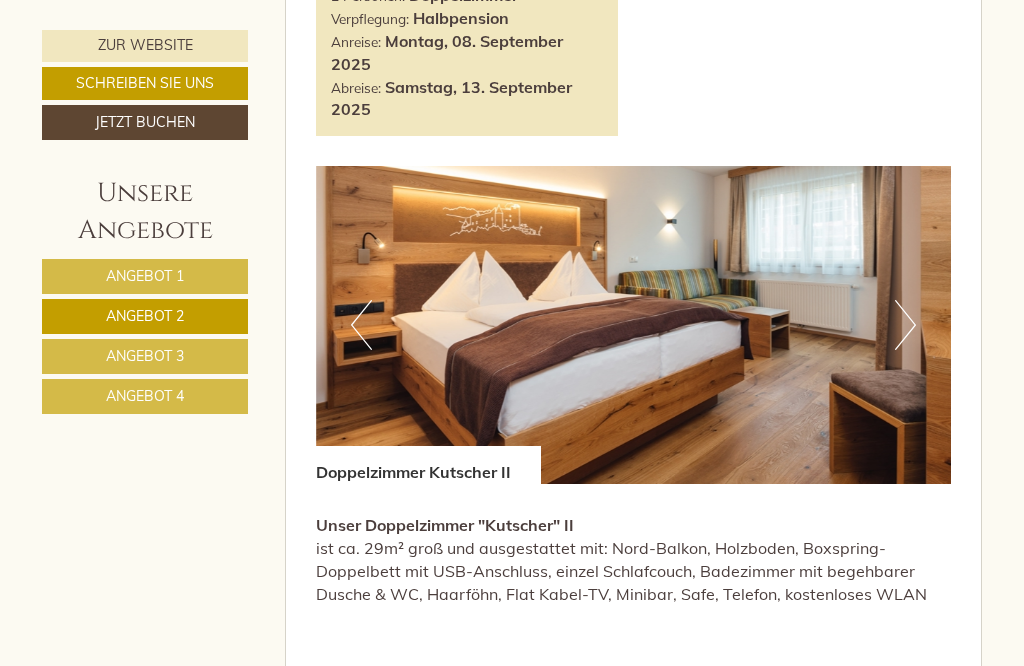 click at bounding box center (634, 325) 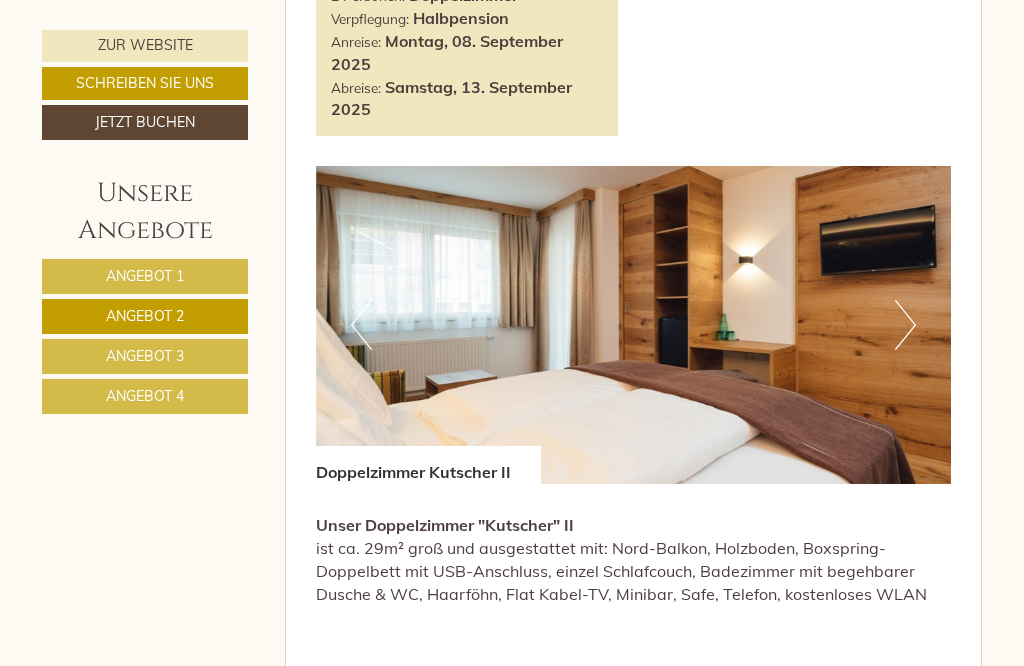click on "Next" at bounding box center (905, 325) 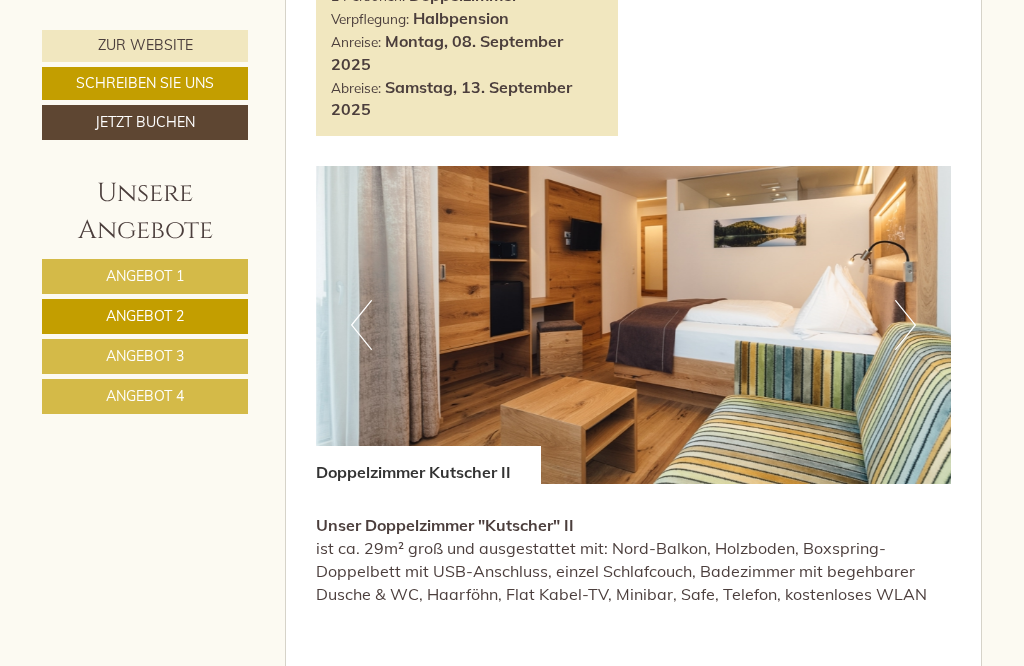 click at bounding box center (634, 325) 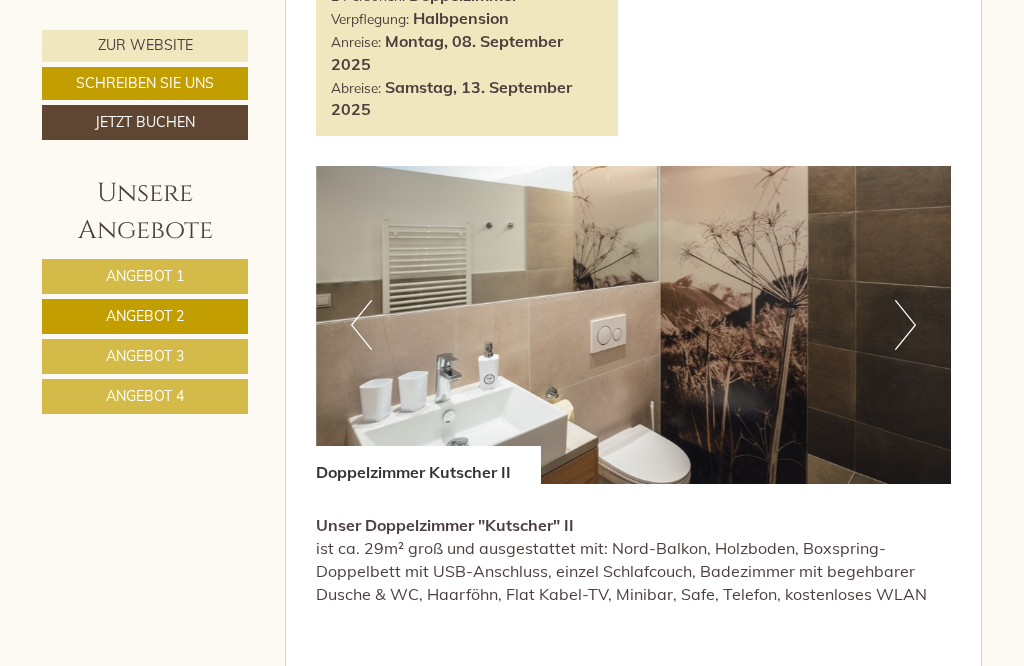 click at bounding box center (634, 325) 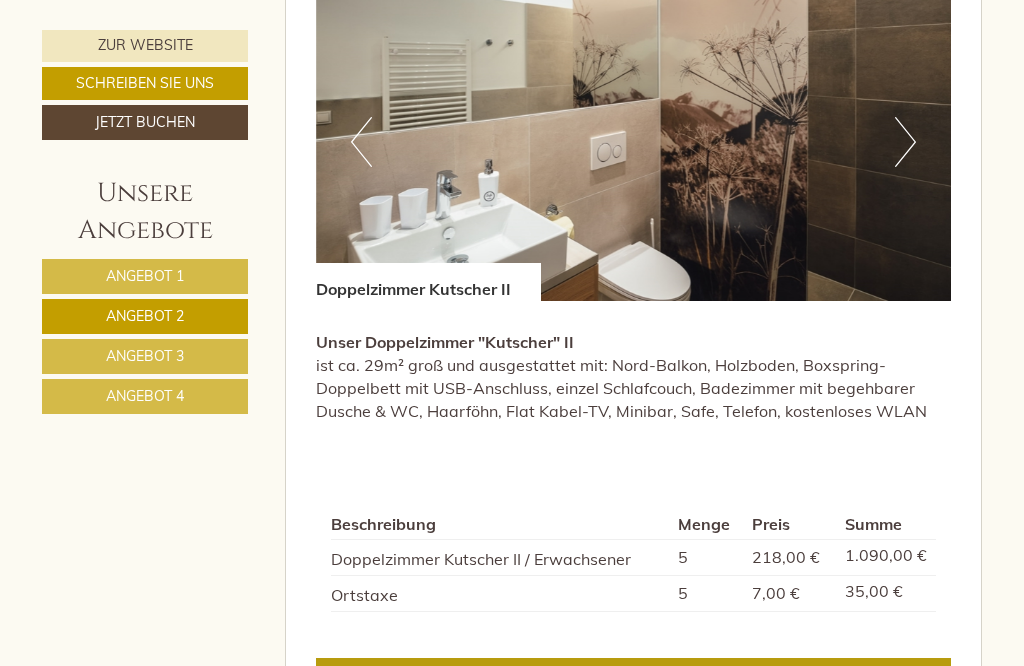 scroll, scrollTop: 1246, scrollLeft: 0, axis: vertical 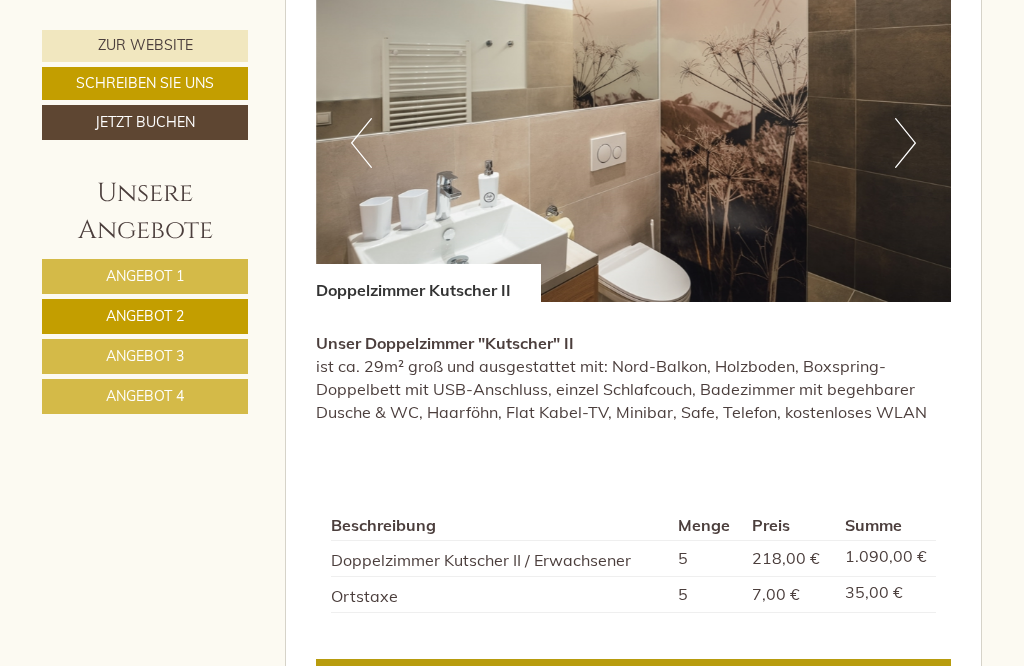 click on "Angebot 1" at bounding box center [145, 276] 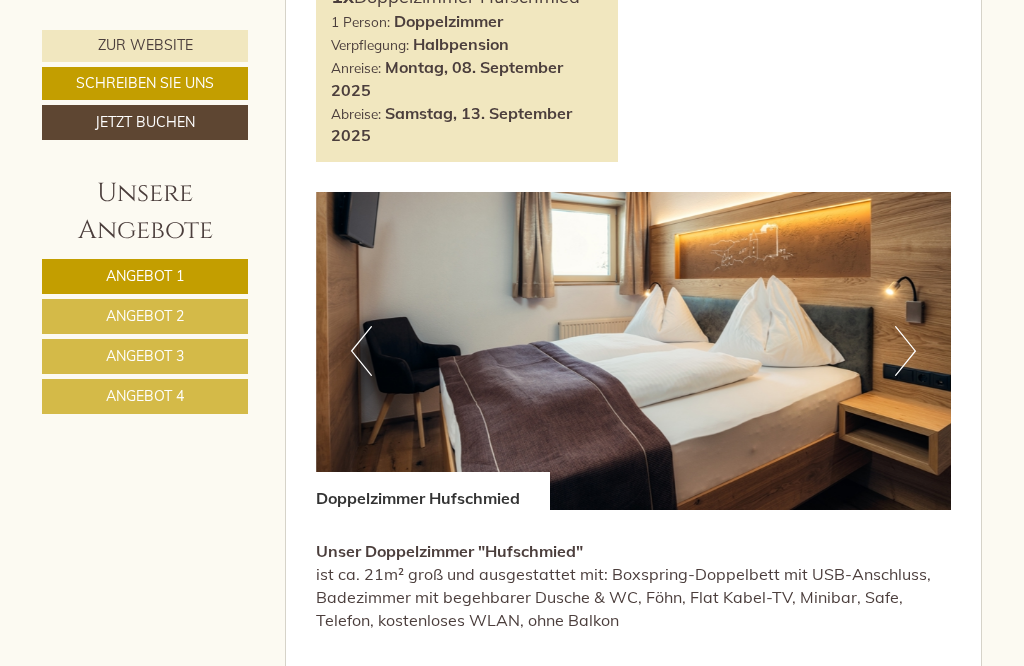 scroll, scrollTop: 1040, scrollLeft: 0, axis: vertical 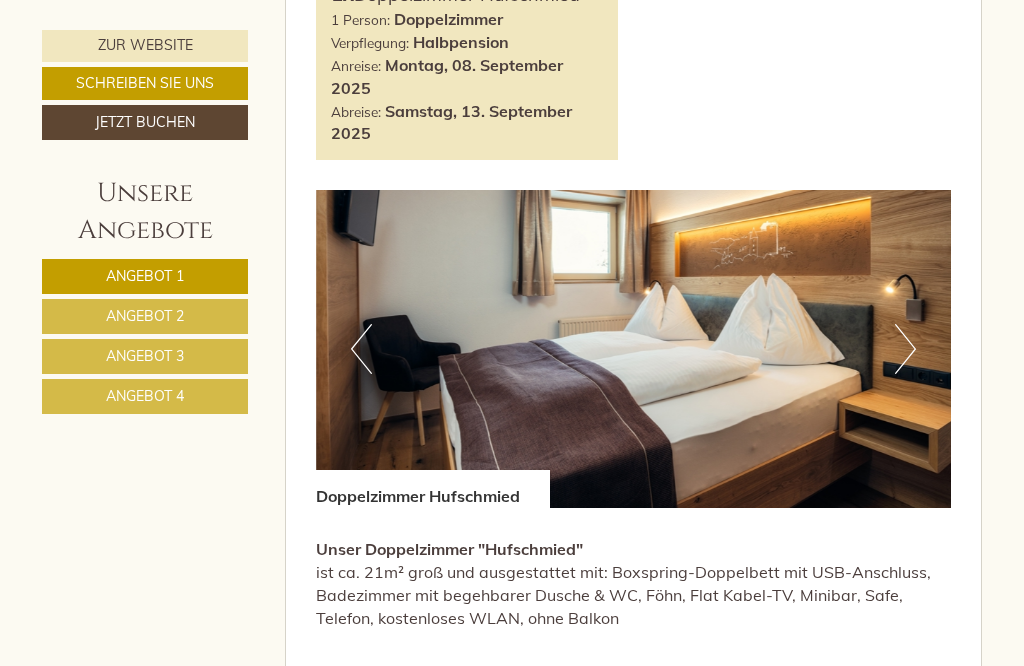 click at bounding box center (634, 349) 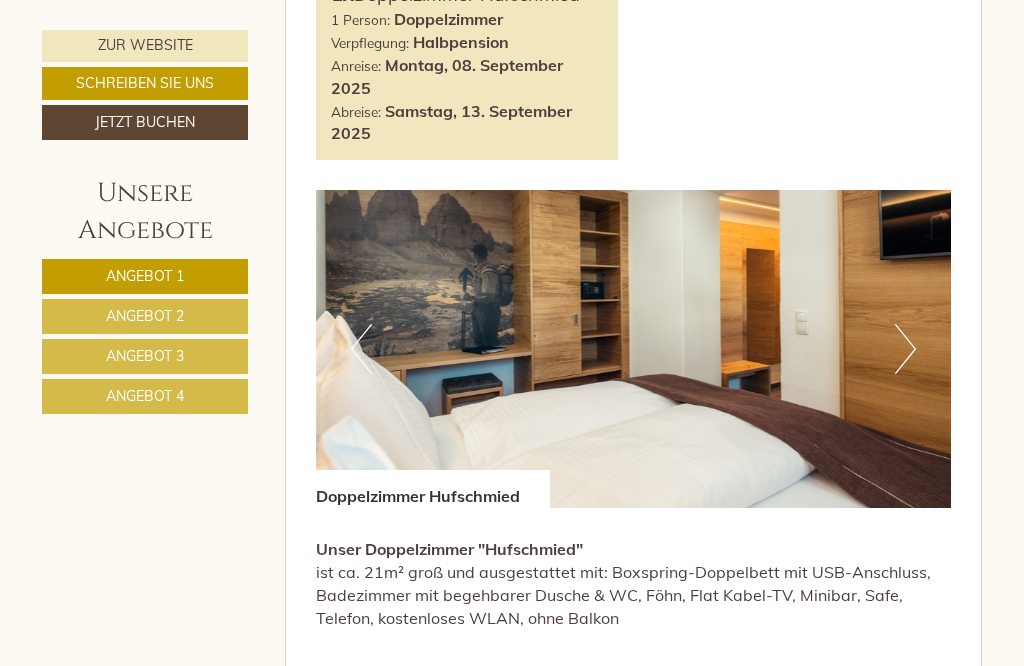 click at bounding box center [634, 349] 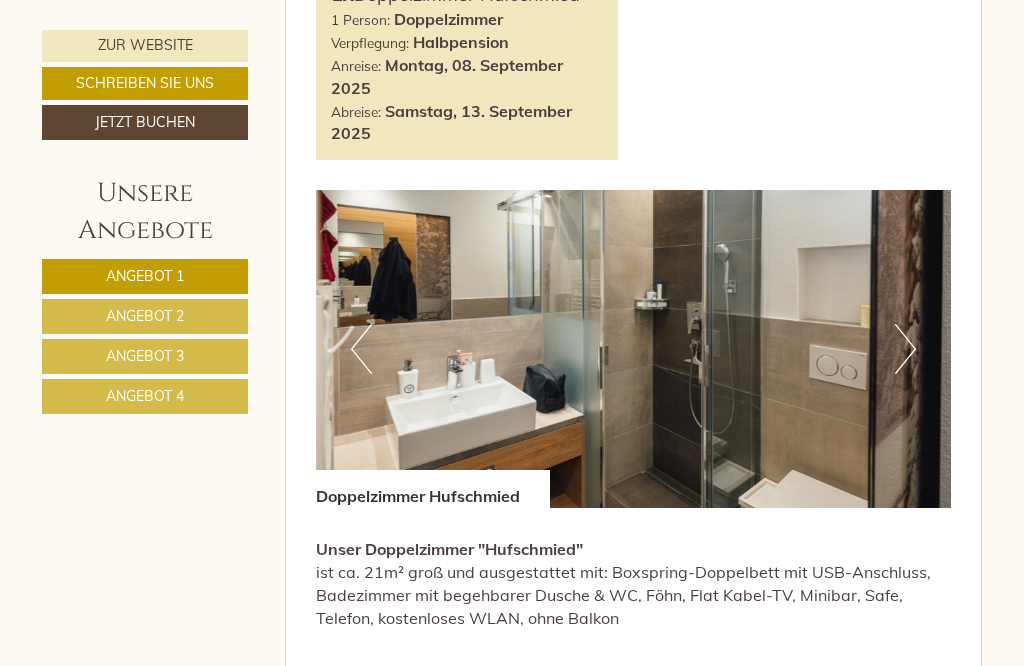 click on "Next" at bounding box center (905, 349) 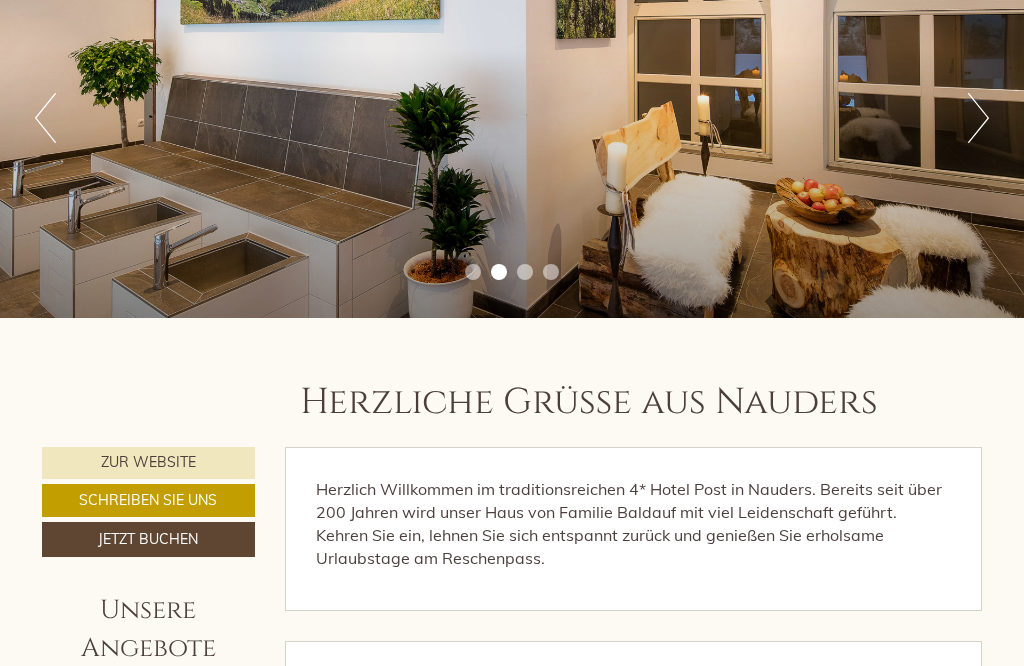 scroll, scrollTop: 231, scrollLeft: 0, axis: vertical 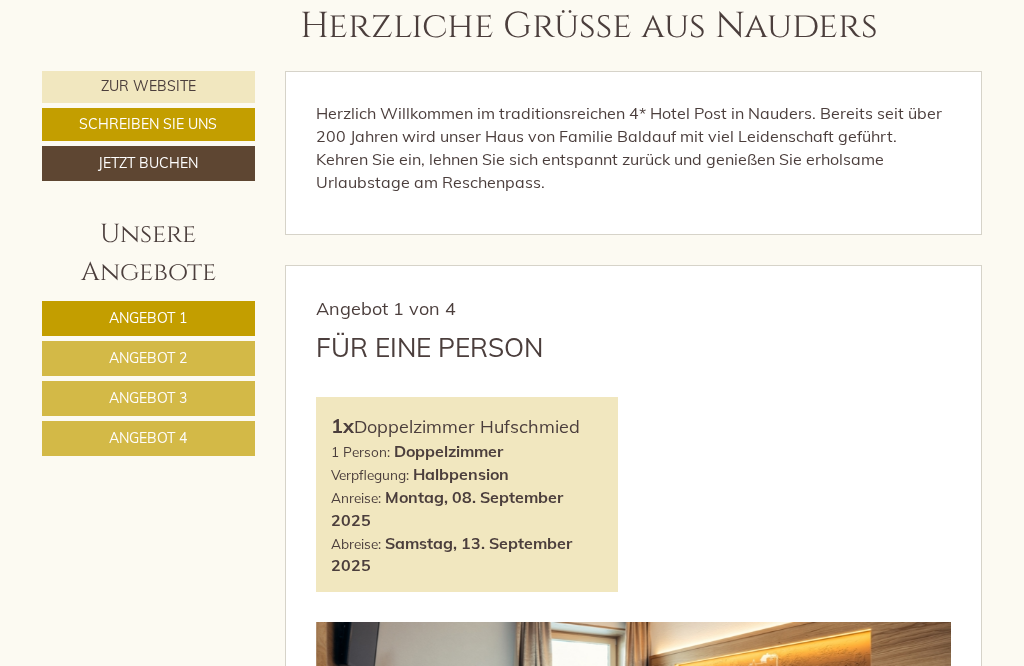 click on "Angebot 2" at bounding box center (148, 358) 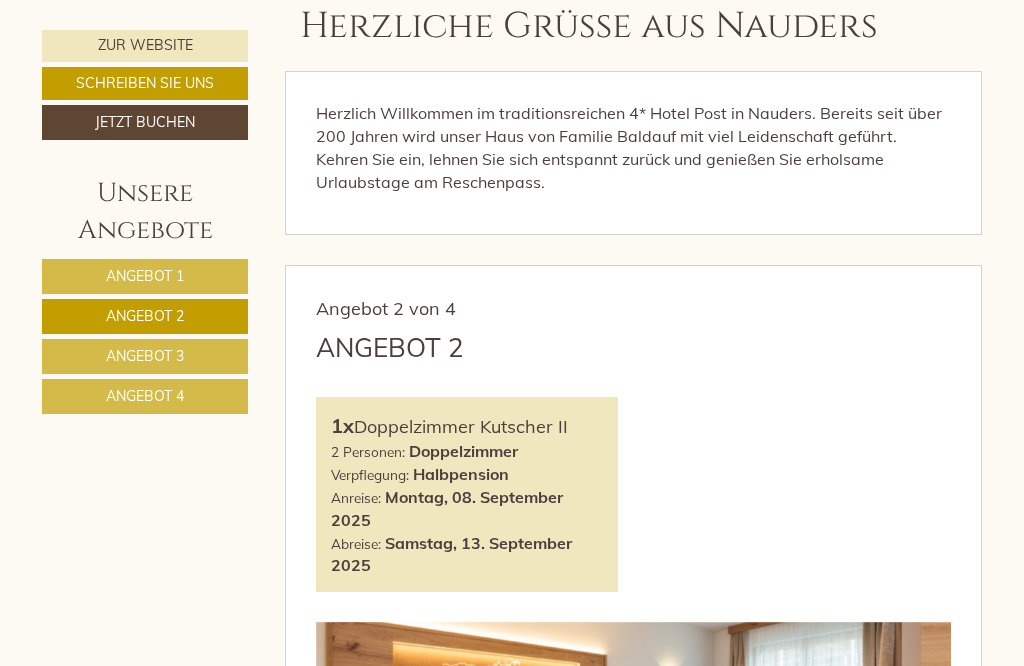 scroll, scrollTop: 869, scrollLeft: 0, axis: vertical 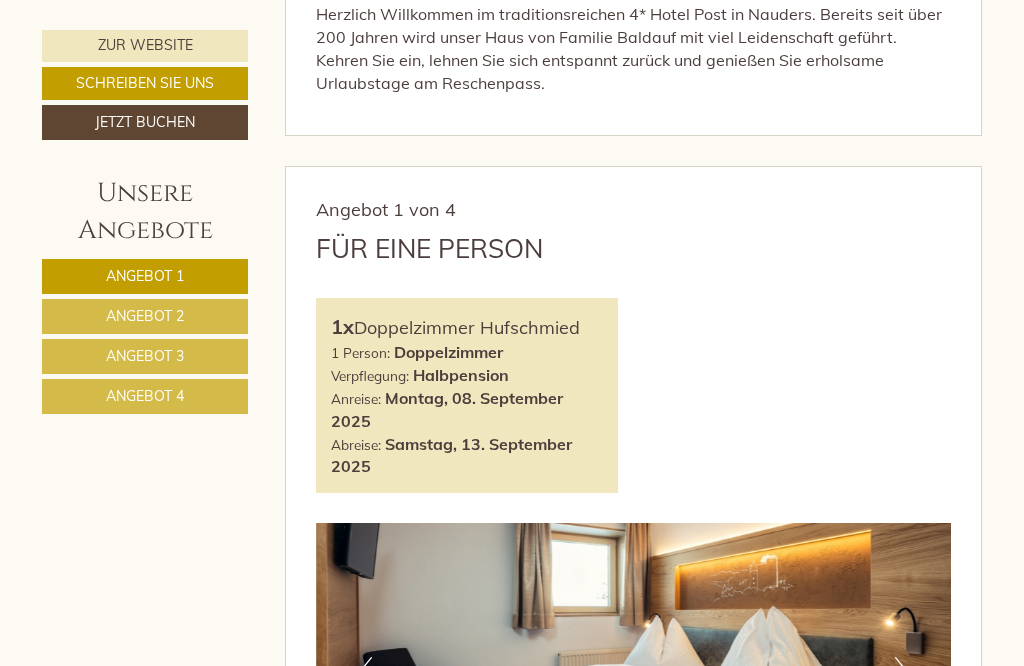 click on "Angebot 2" at bounding box center (145, 316) 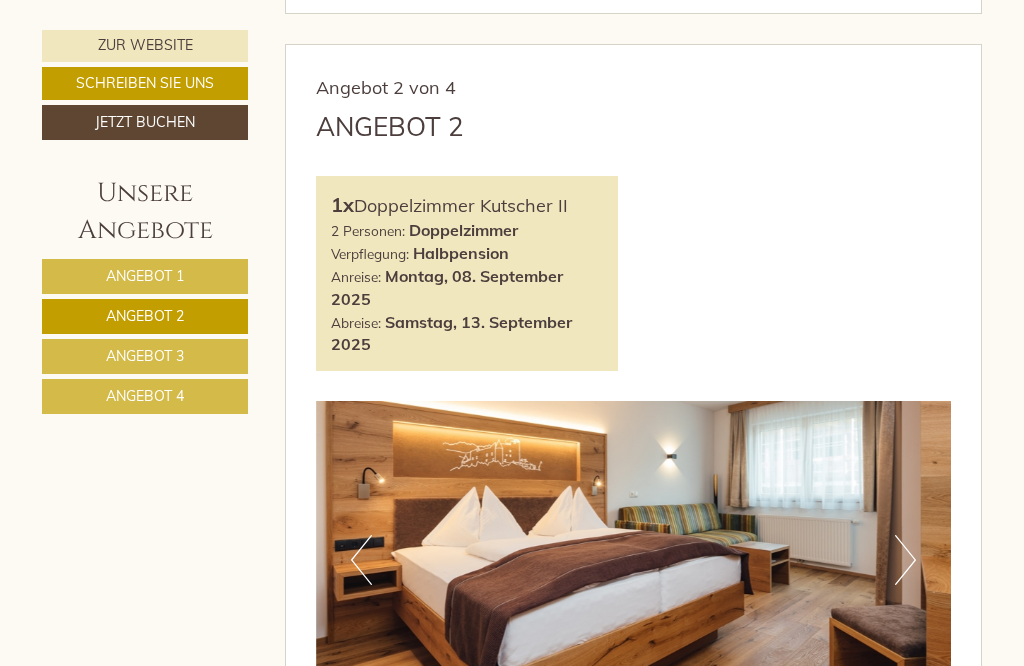 scroll, scrollTop: 828, scrollLeft: 0, axis: vertical 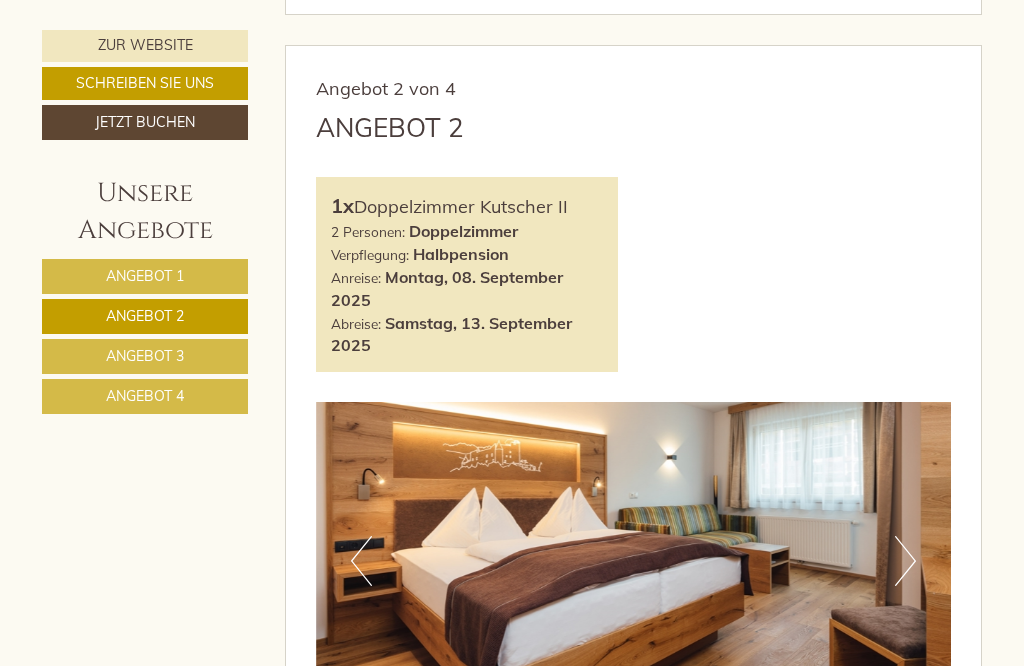 click on "Angebot 1" at bounding box center (145, 276) 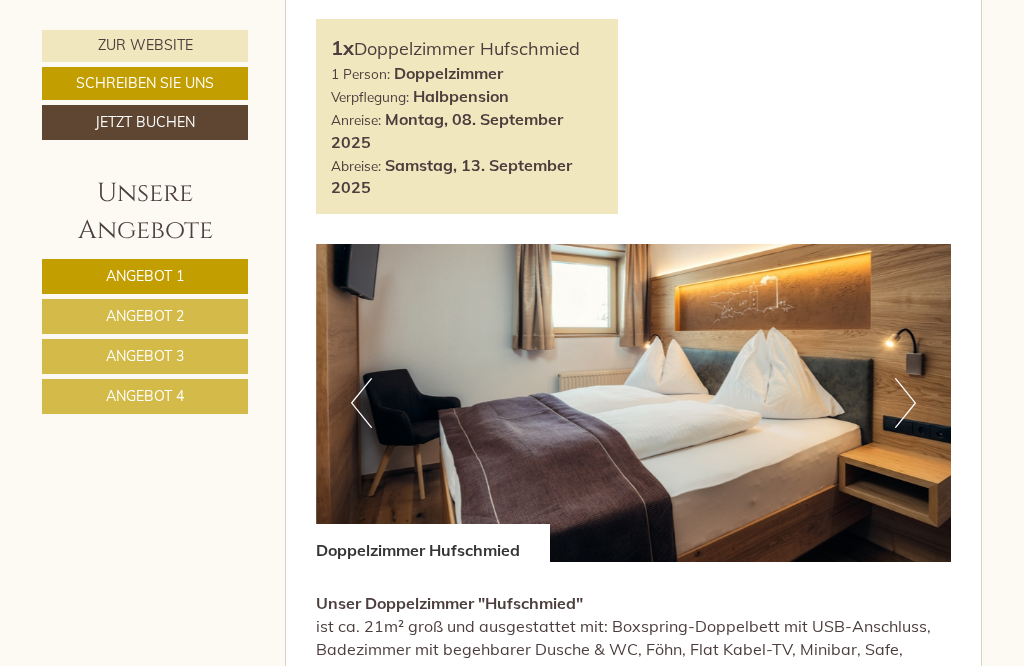 scroll, scrollTop: 987, scrollLeft: 0, axis: vertical 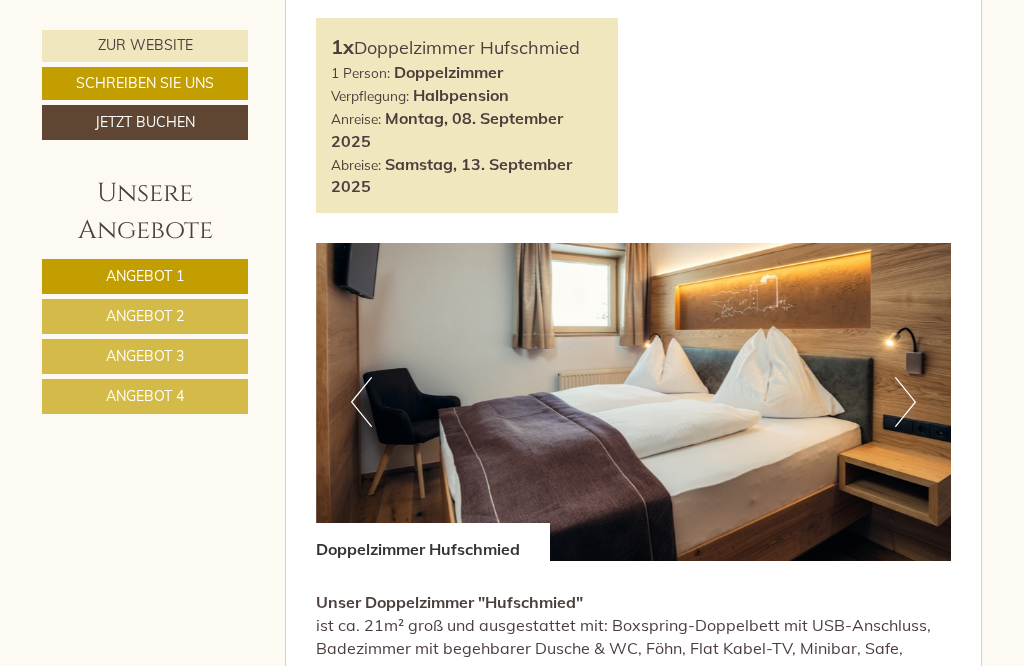 click on "Next" at bounding box center (905, 402) 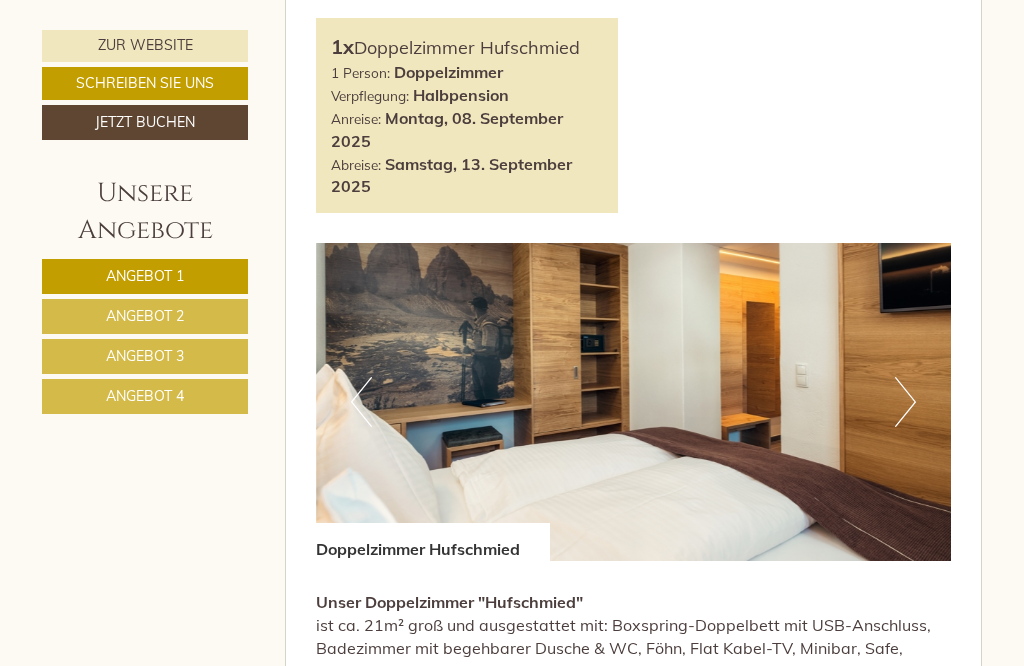 click on "Next" at bounding box center [905, 402] 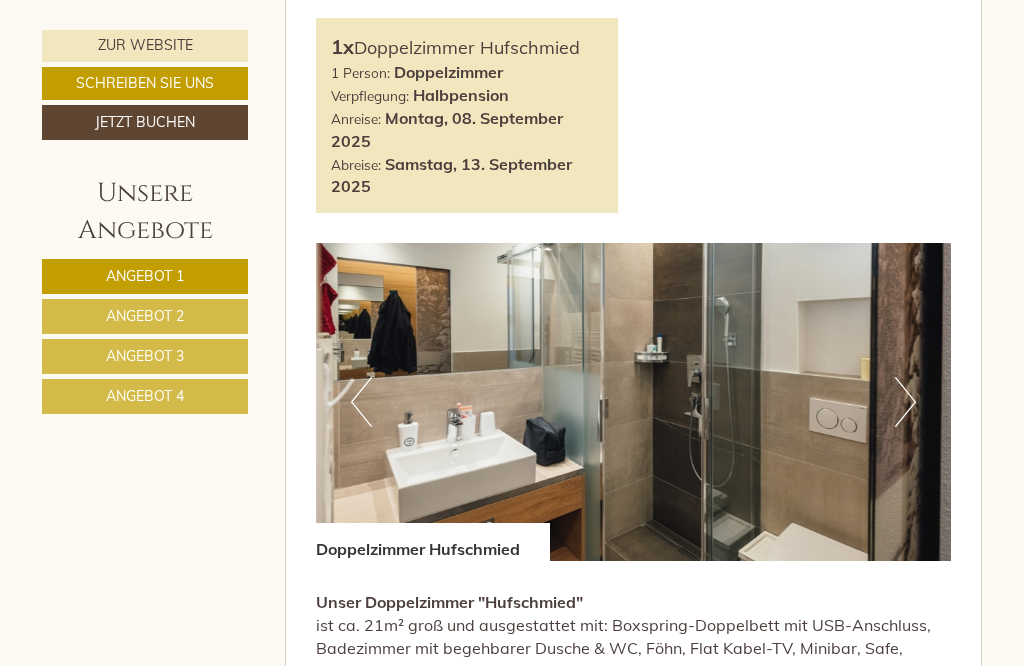 click on "Next" at bounding box center (905, 402) 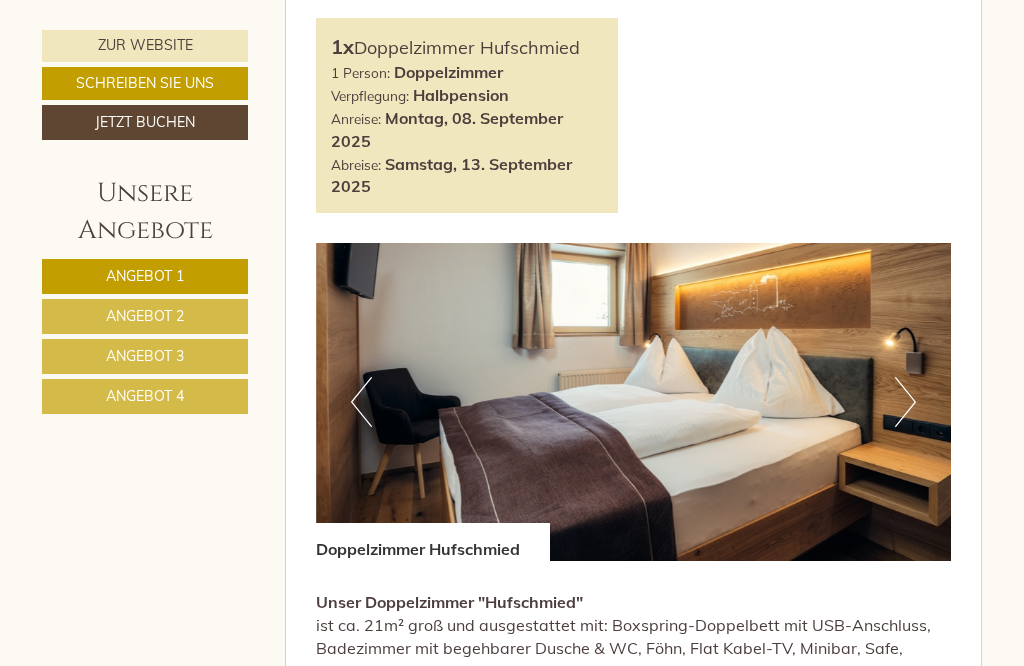 click on "Angebot 2" at bounding box center [145, 316] 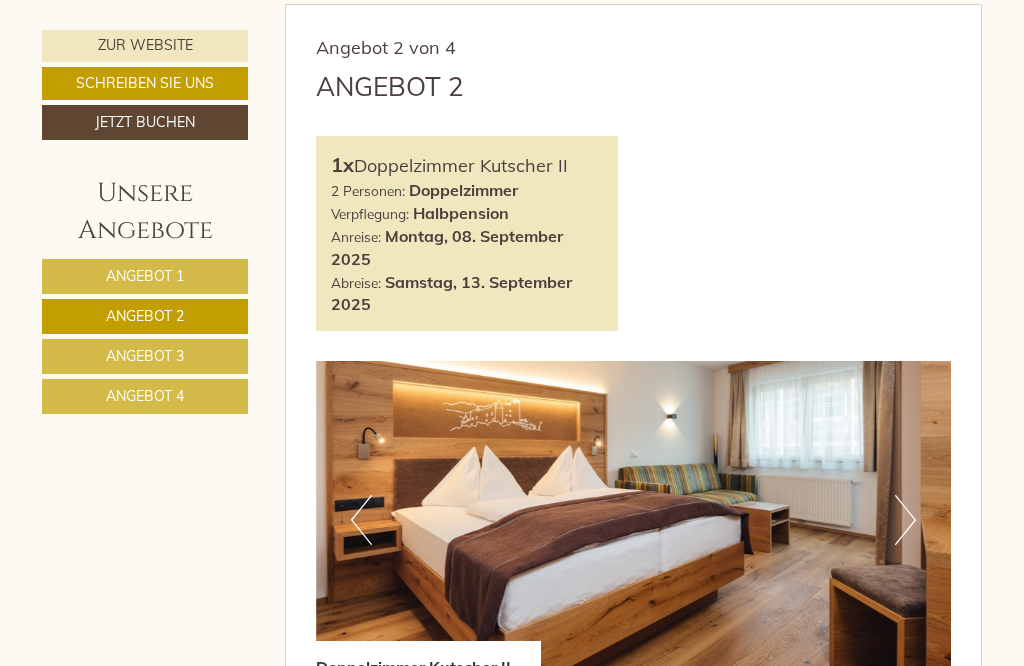 click on "Next" at bounding box center [905, 520] 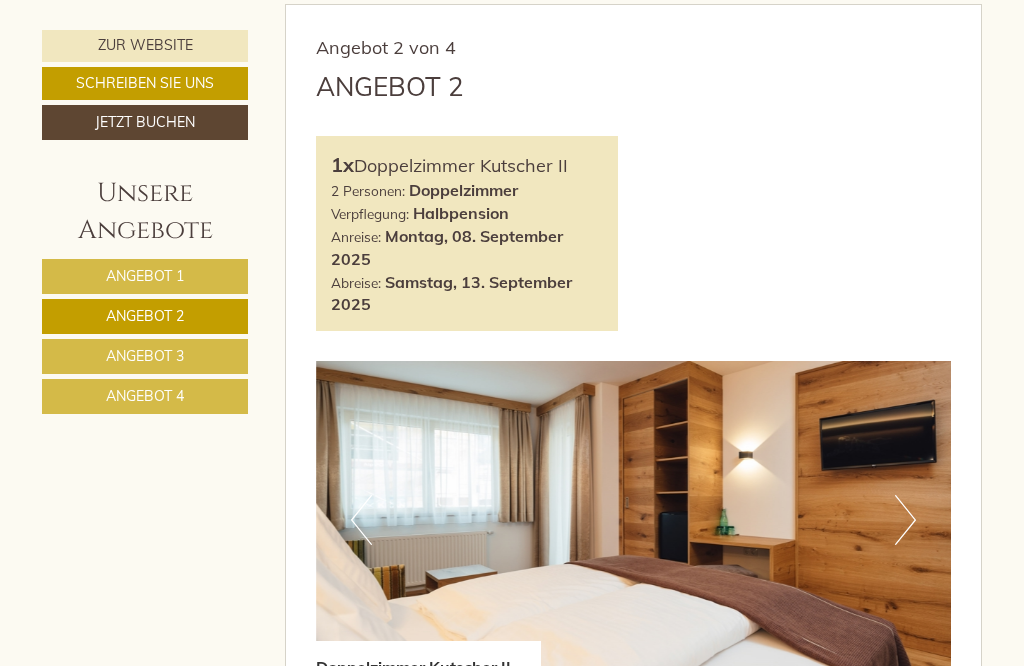 click at bounding box center [634, 520] 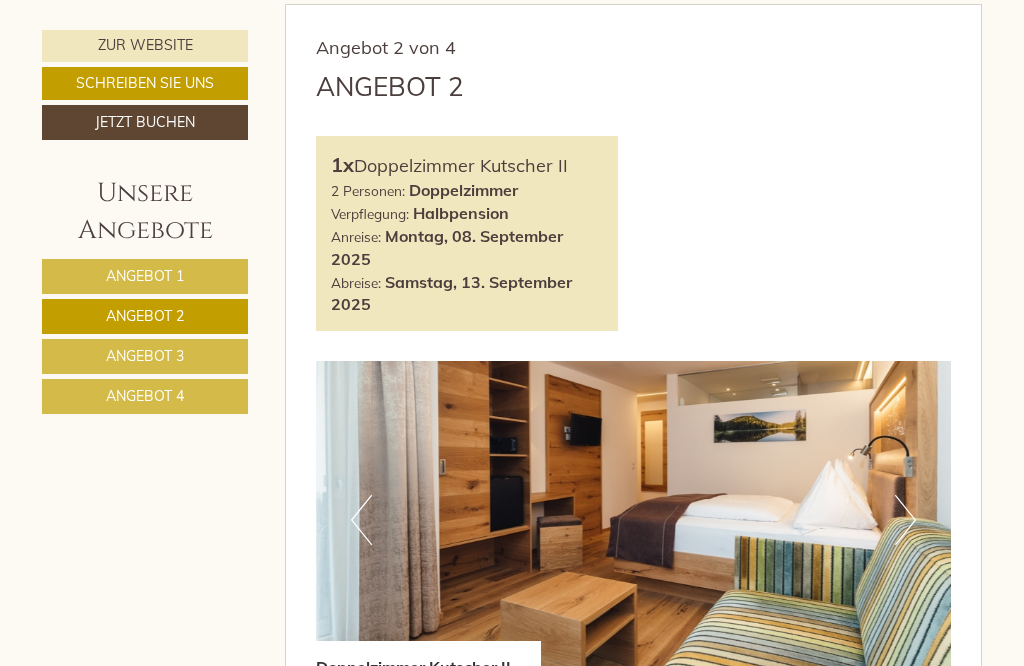 click on "Next" at bounding box center [905, 520] 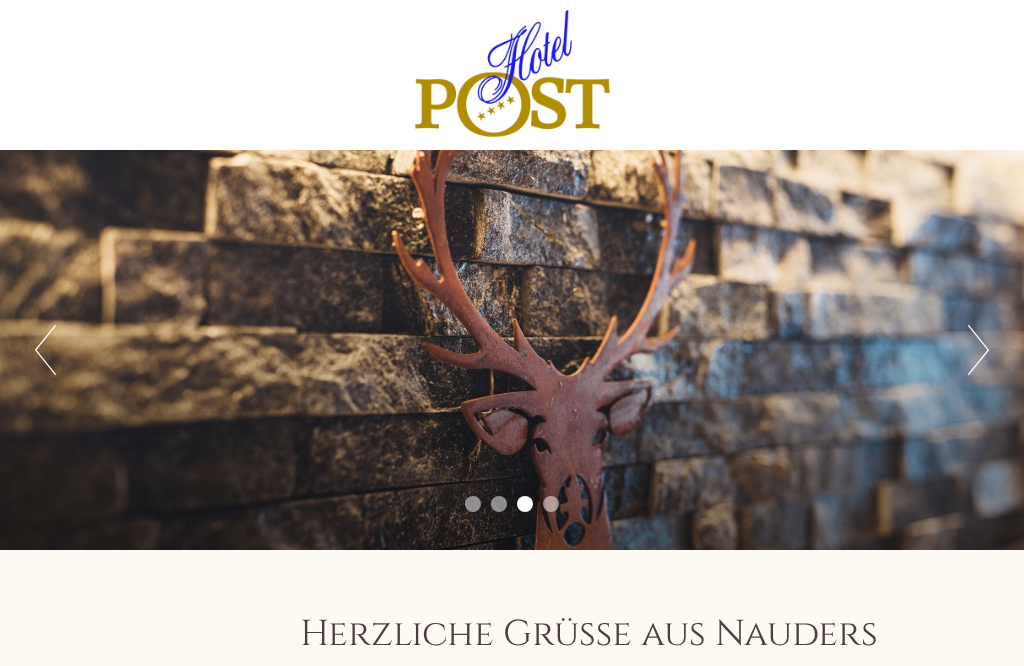 scroll, scrollTop: 0, scrollLeft: 0, axis: both 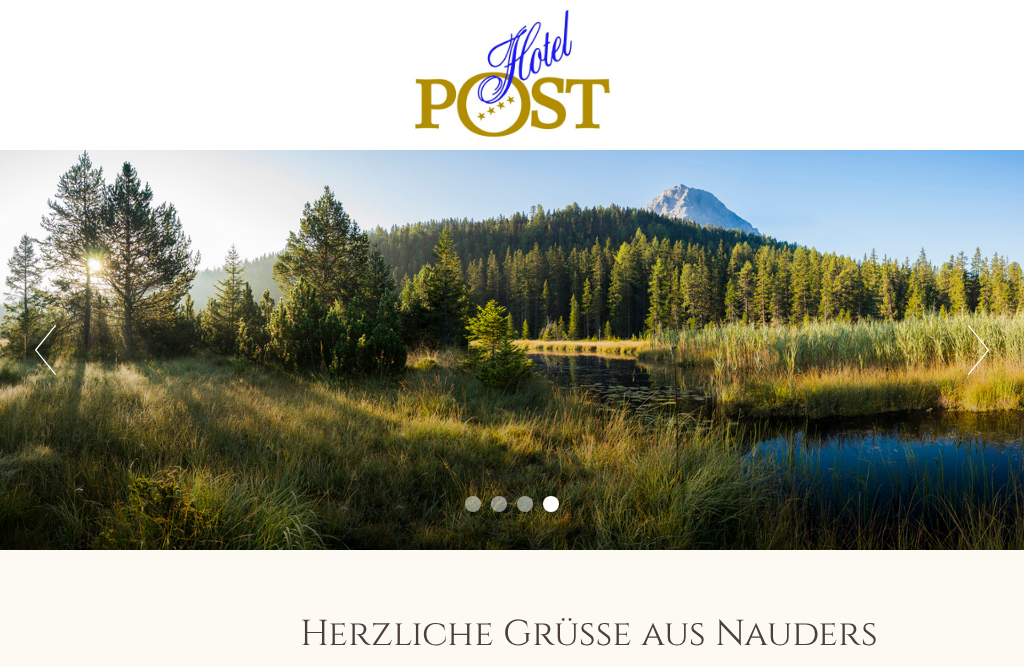 click on "Next" at bounding box center (978, 350) 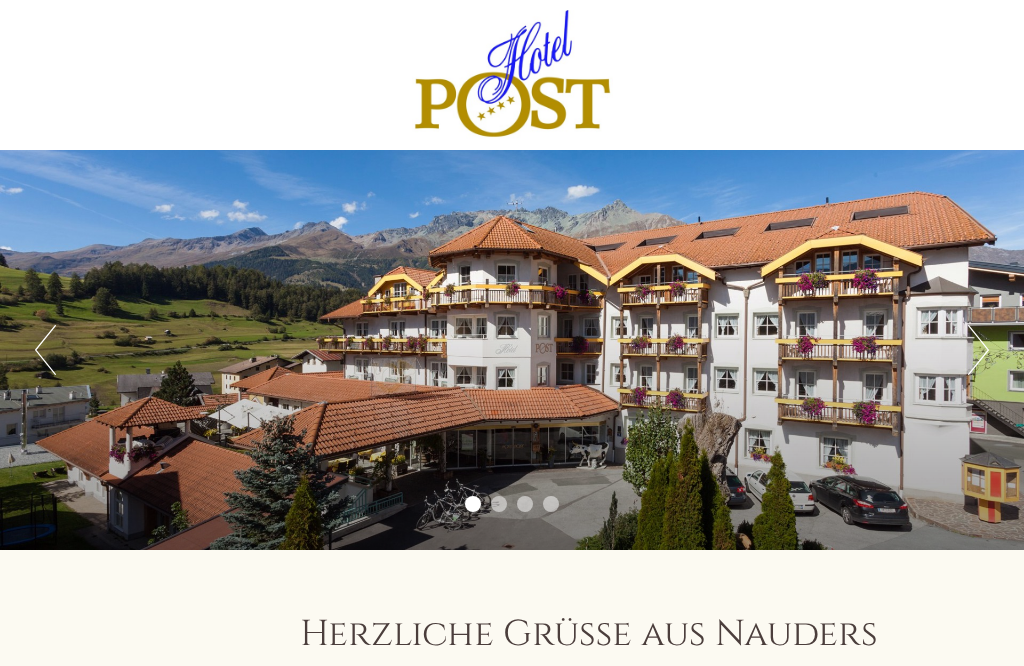 click on "Next" at bounding box center (978, 350) 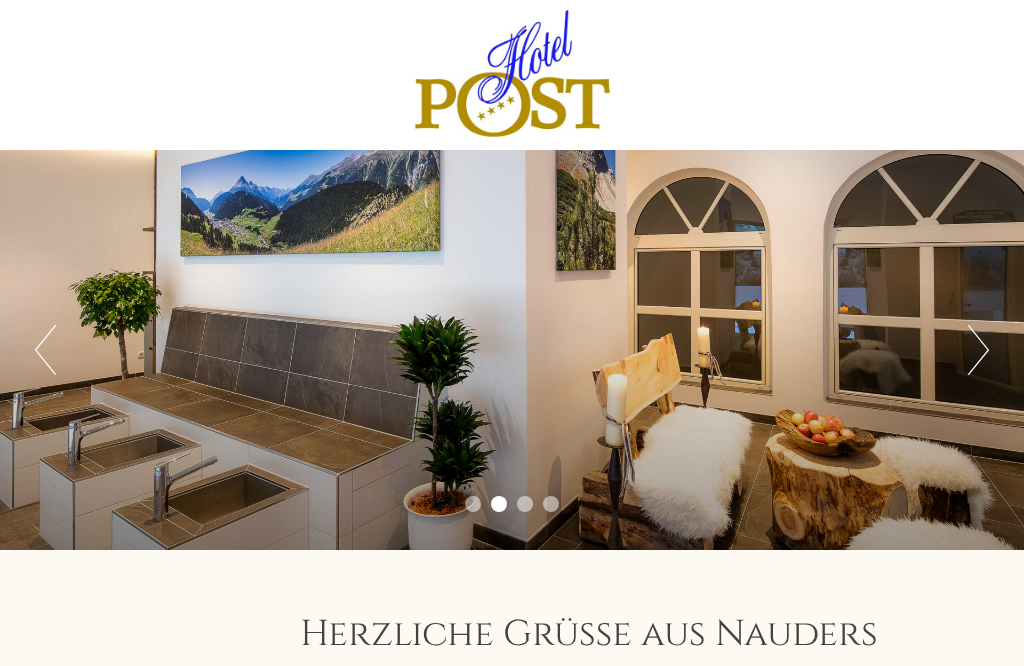 click on "Next" at bounding box center (978, 350) 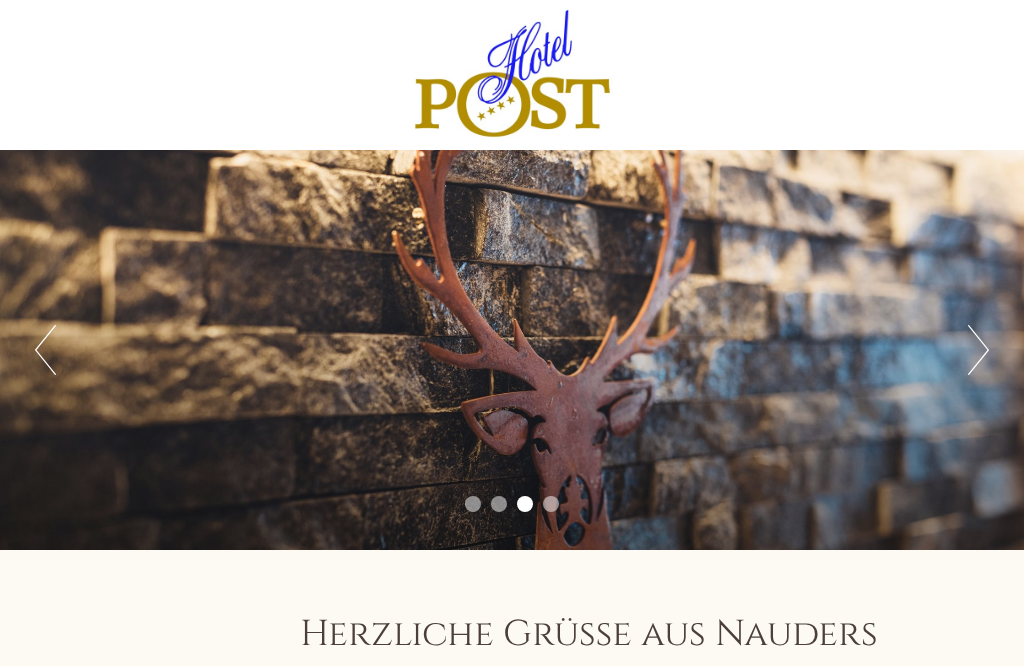 click on "Next" at bounding box center [978, 350] 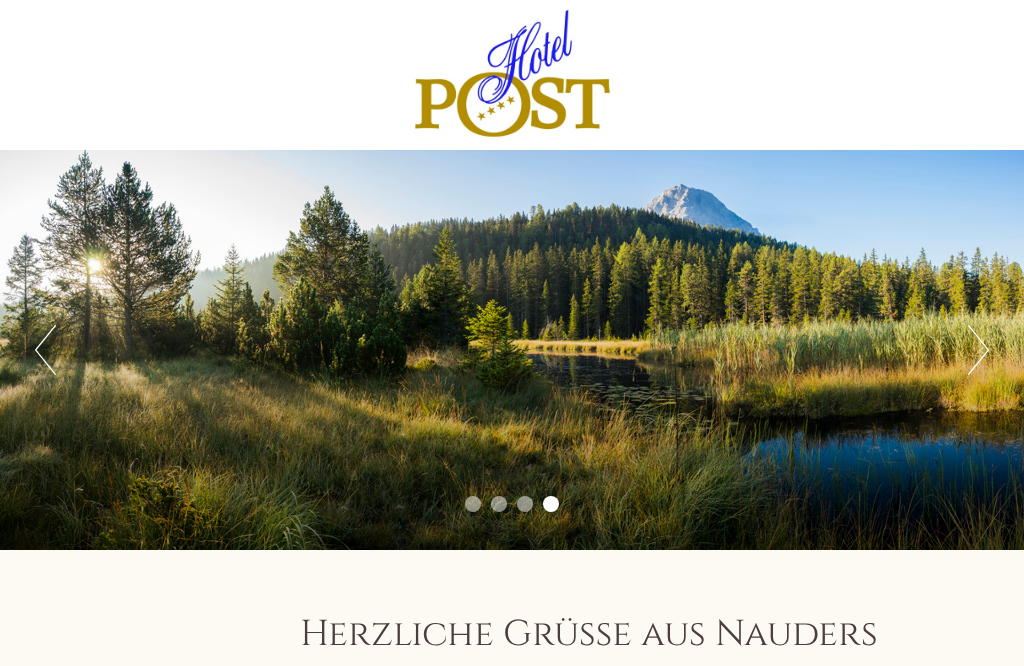 click on "Next" at bounding box center (978, 350) 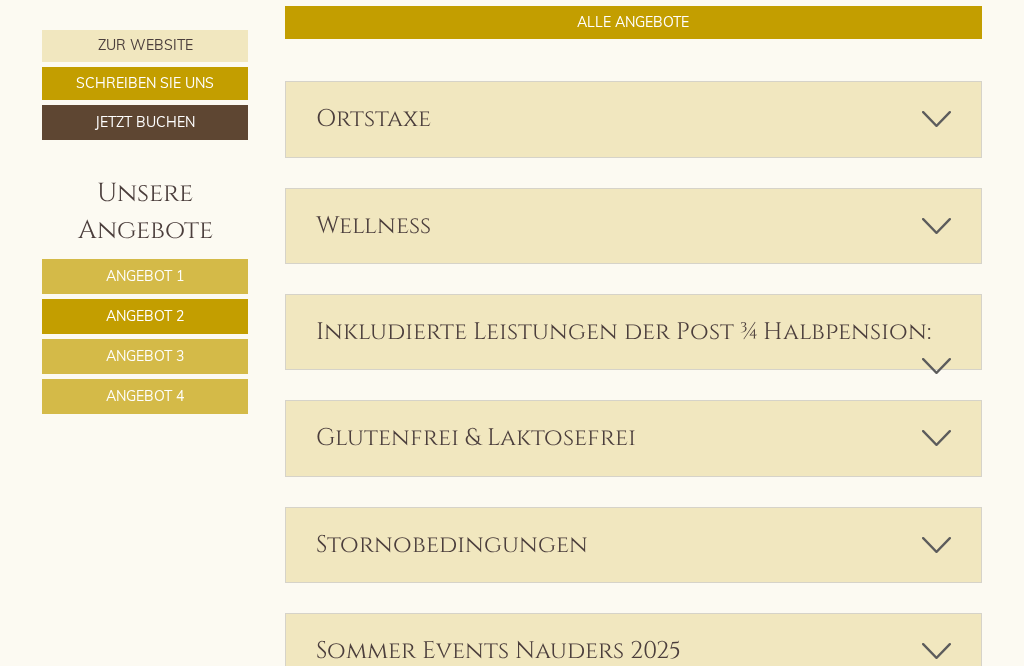 scroll, scrollTop: 2115, scrollLeft: 0, axis: vertical 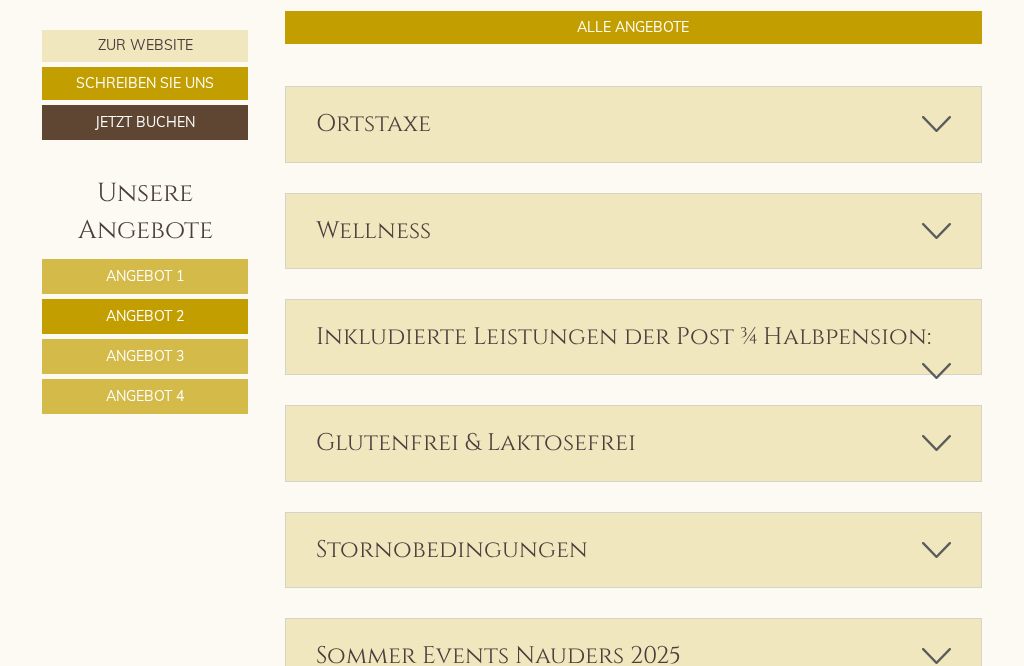 click at bounding box center (936, 231) 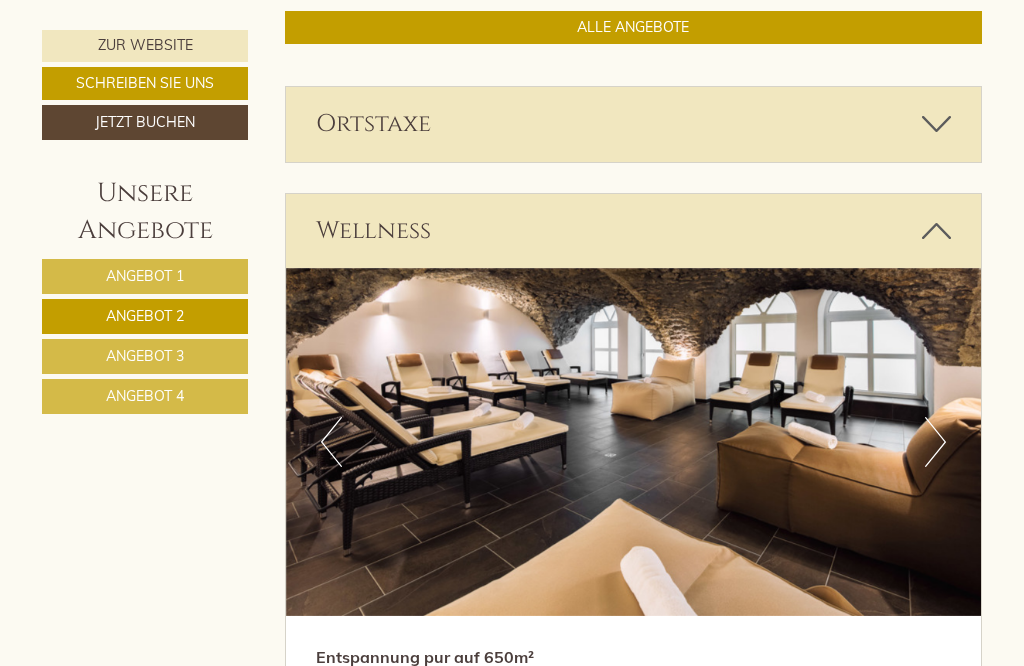 click on "Ortstaxe" at bounding box center [634, 124] 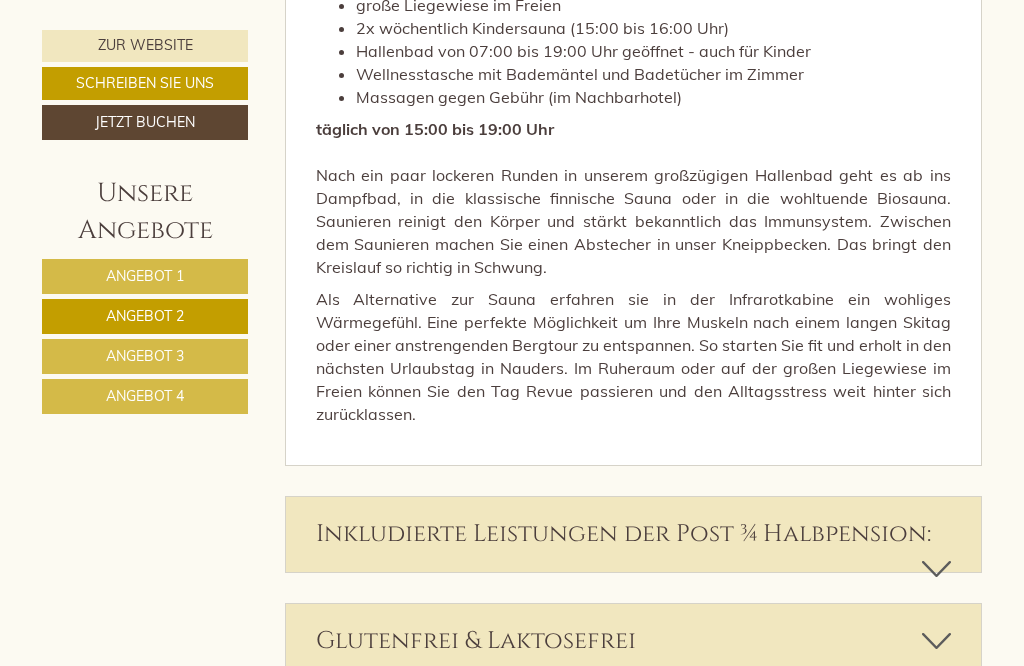 scroll, scrollTop: 3153, scrollLeft: 0, axis: vertical 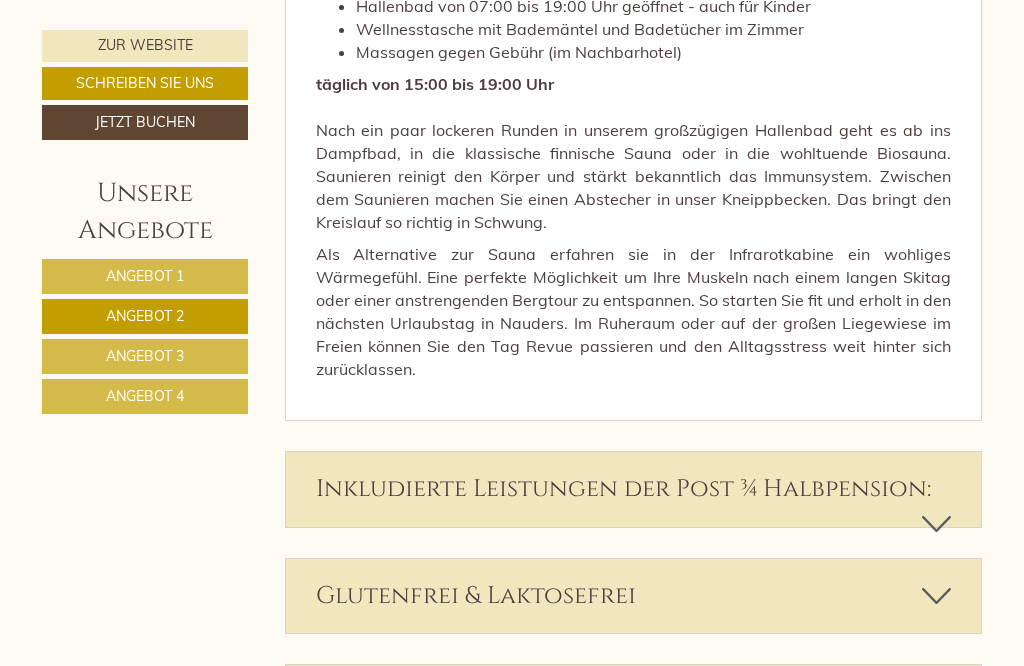 click at bounding box center [936, 524] 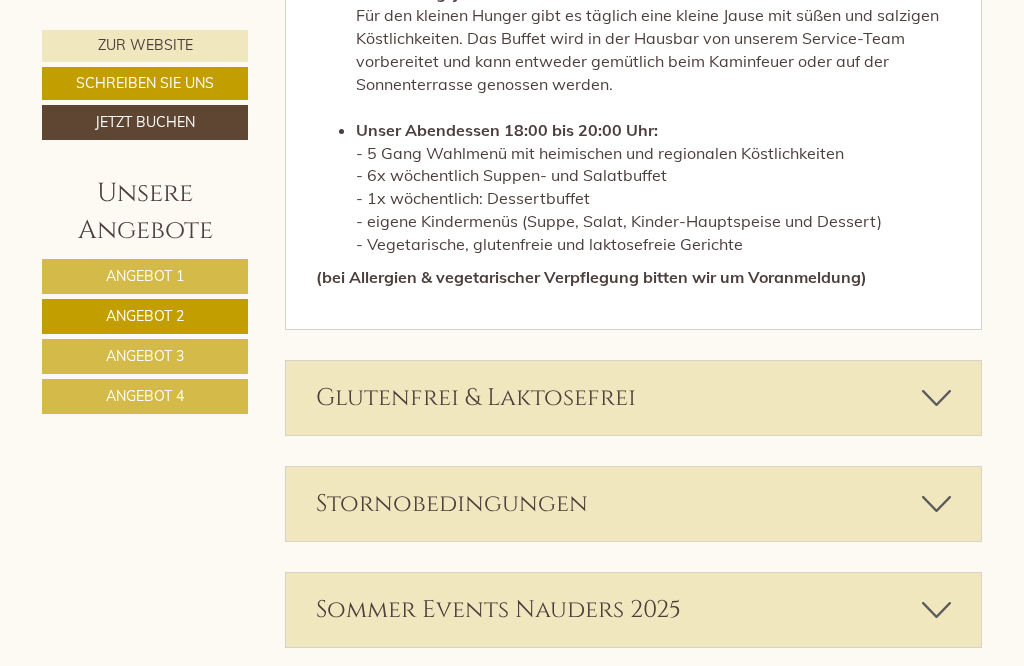 scroll, scrollTop: 4143, scrollLeft: 0, axis: vertical 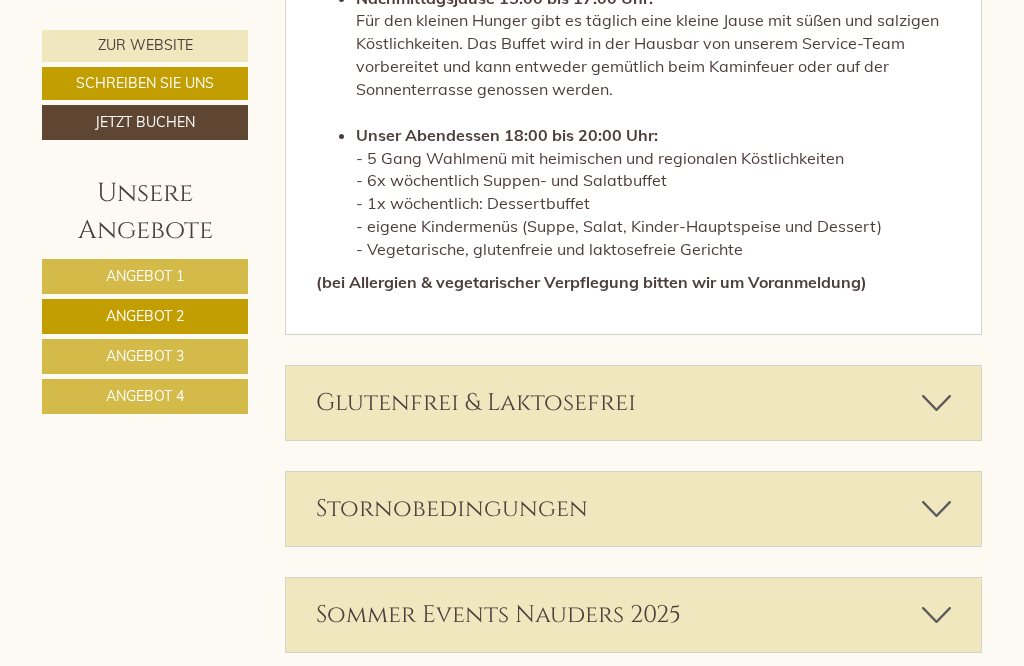 click at bounding box center [936, 403] 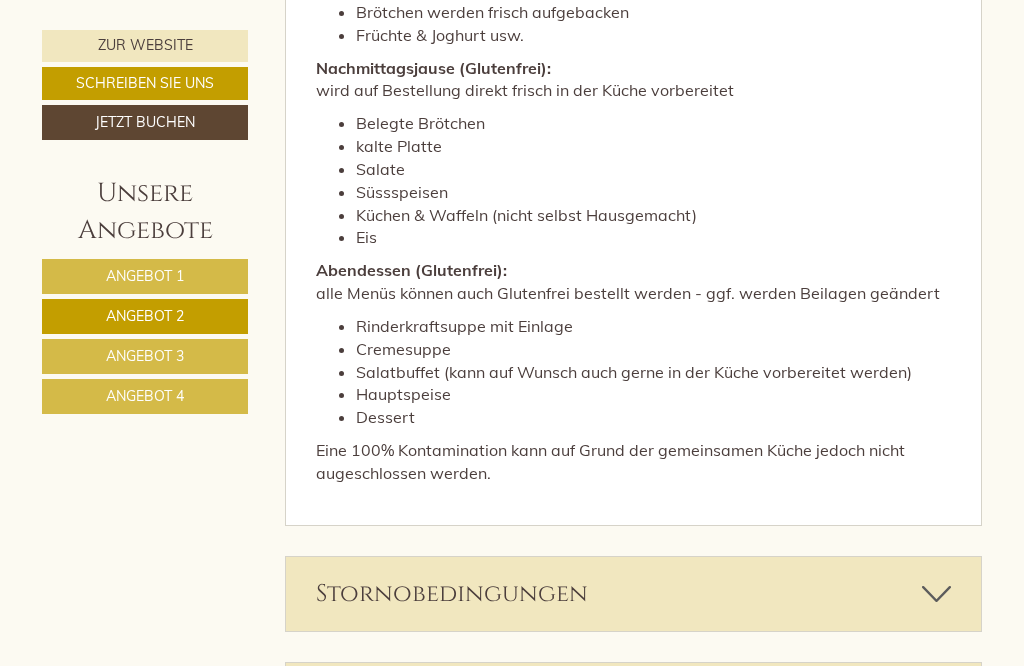 scroll, scrollTop: 5284, scrollLeft: 0, axis: vertical 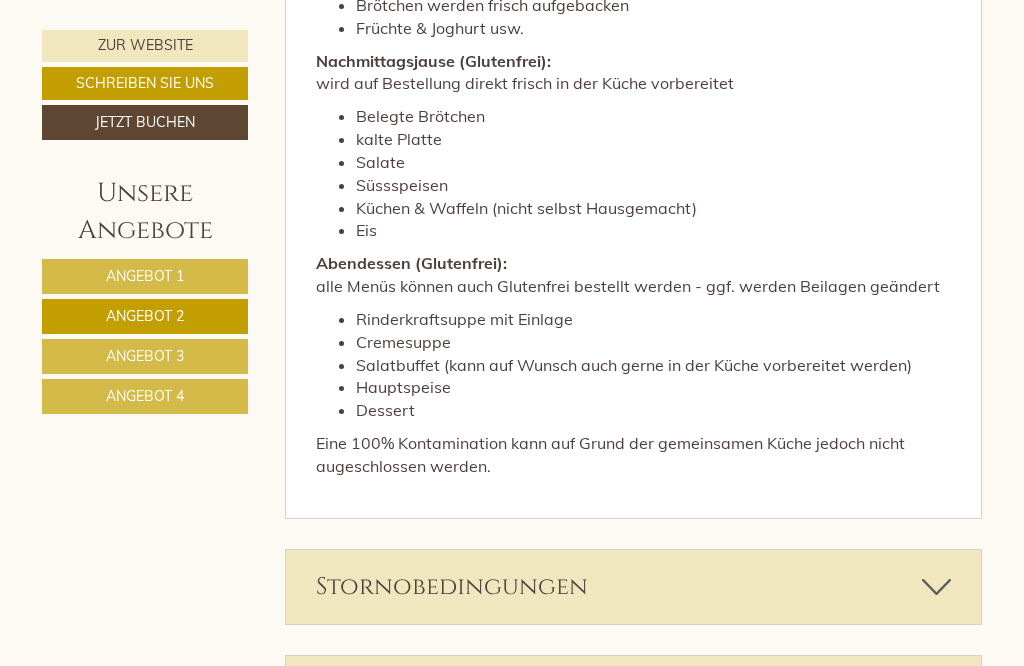 click at bounding box center [936, 587] 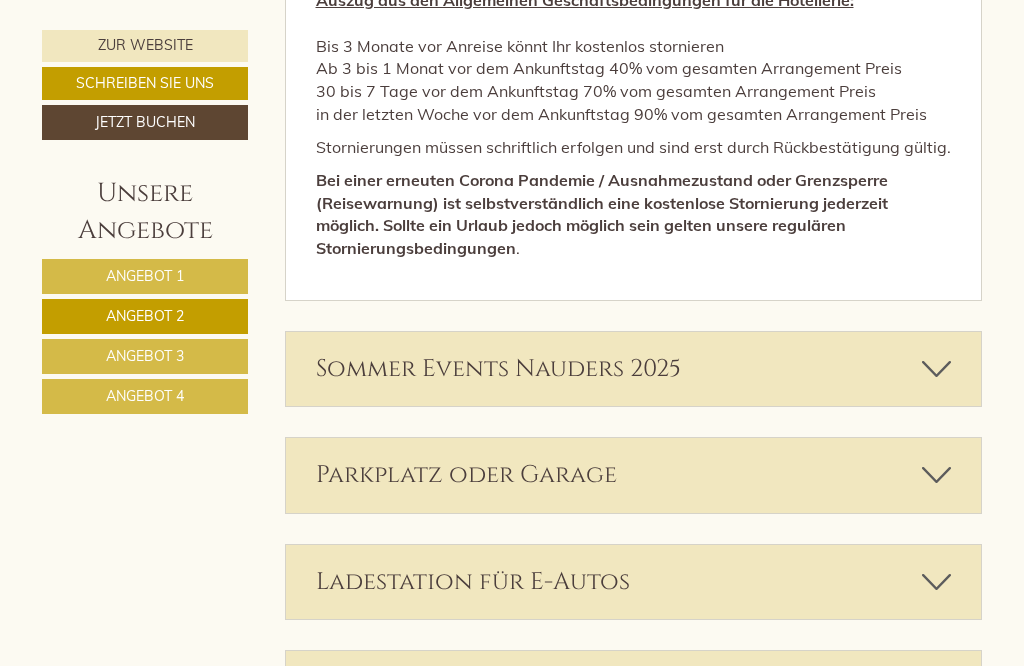 scroll, scrollTop: 6016, scrollLeft: 0, axis: vertical 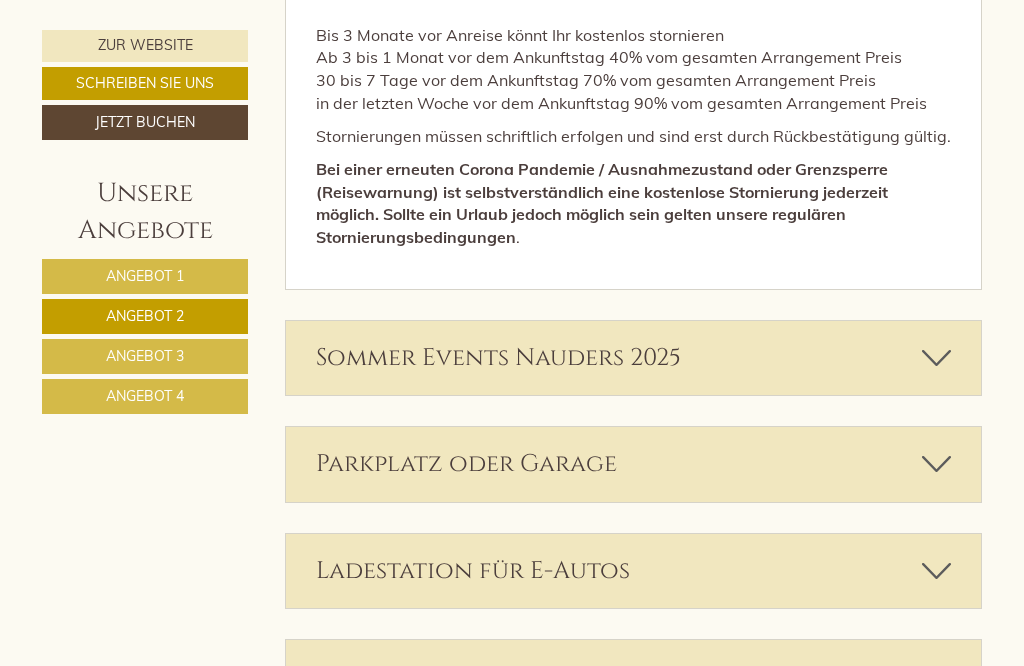 click at bounding box center [936, 358] 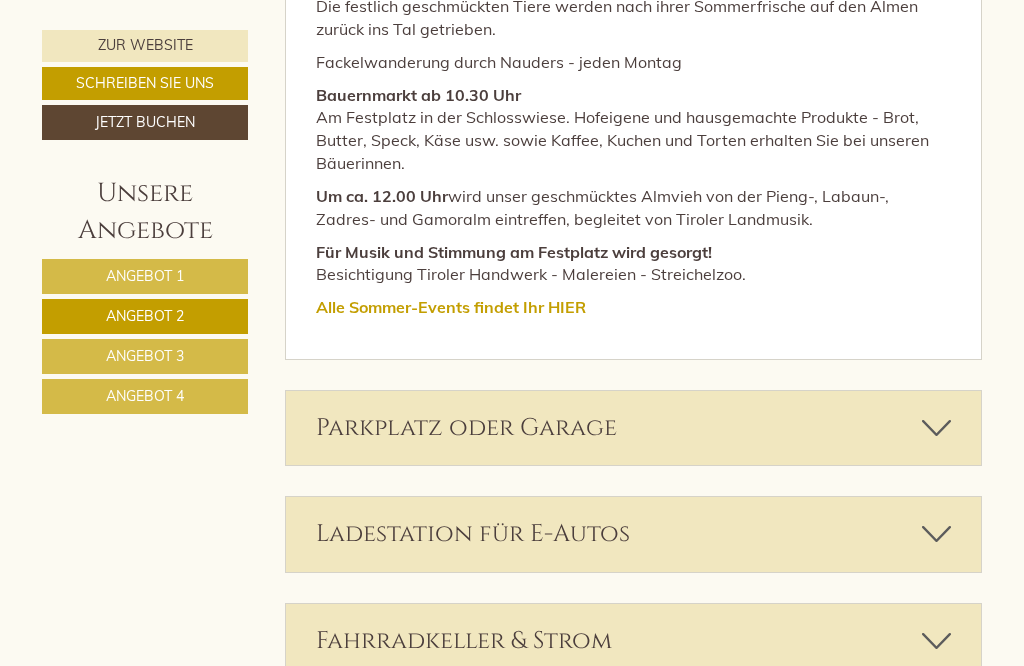 scroll, scrollTop: 6967, scrollLeft: 0, axis: vertical 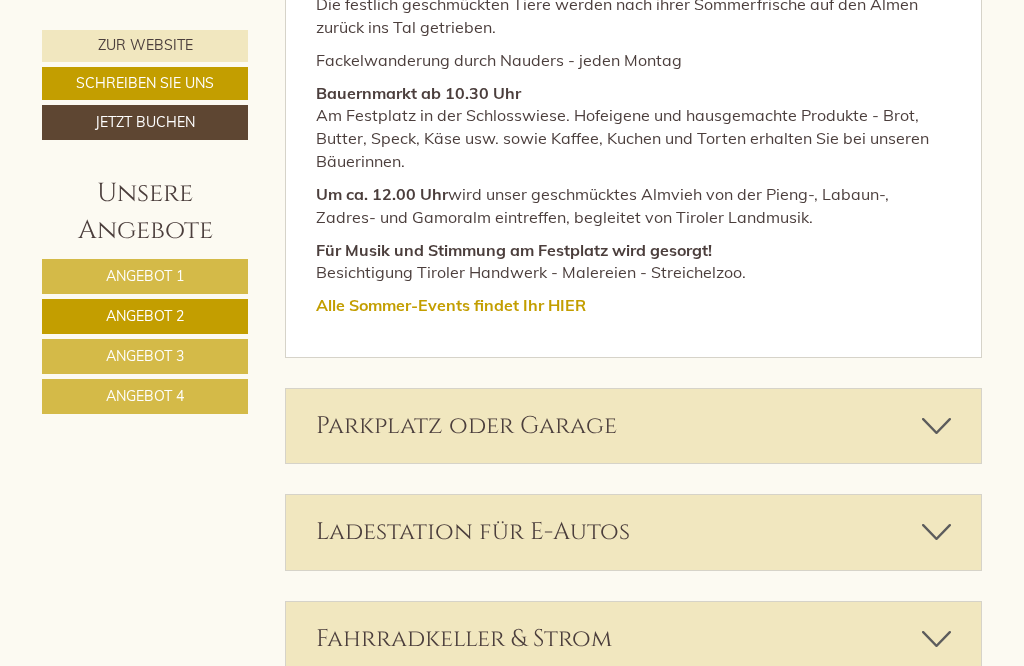click at bounding box center [936, 426] 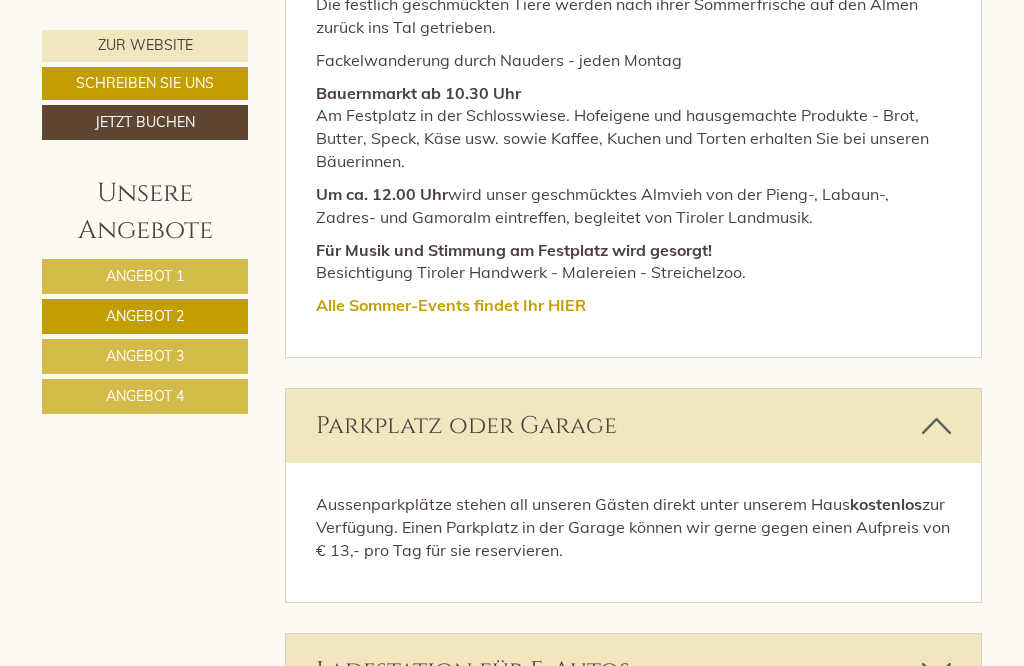 click at bounding box center (936, 671) 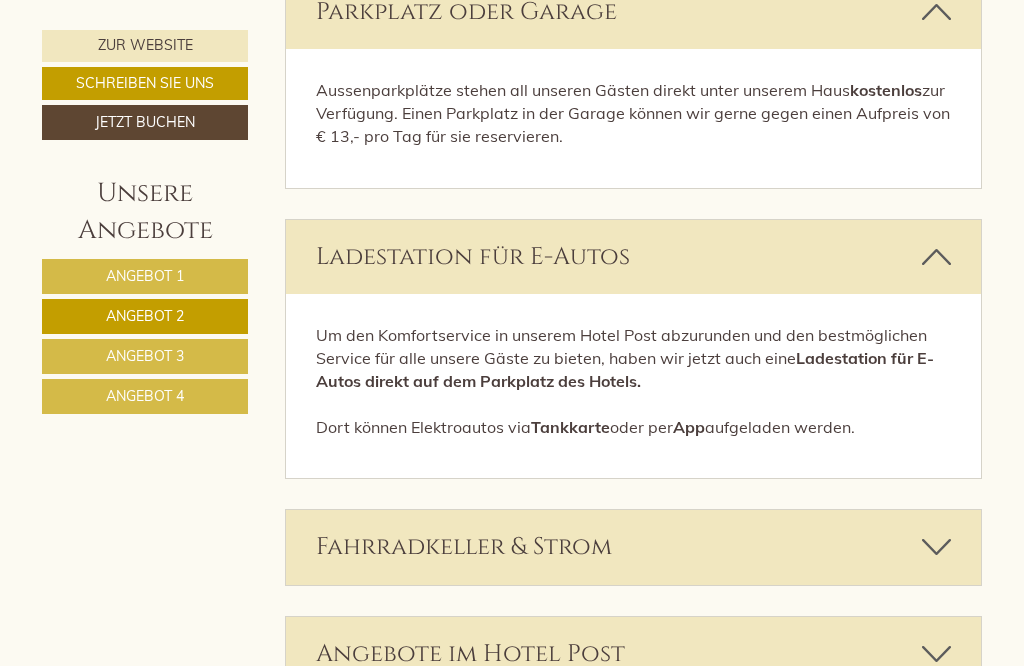 scroll, scrollTop: 7409, scrollLeft: 0, axis: vertical 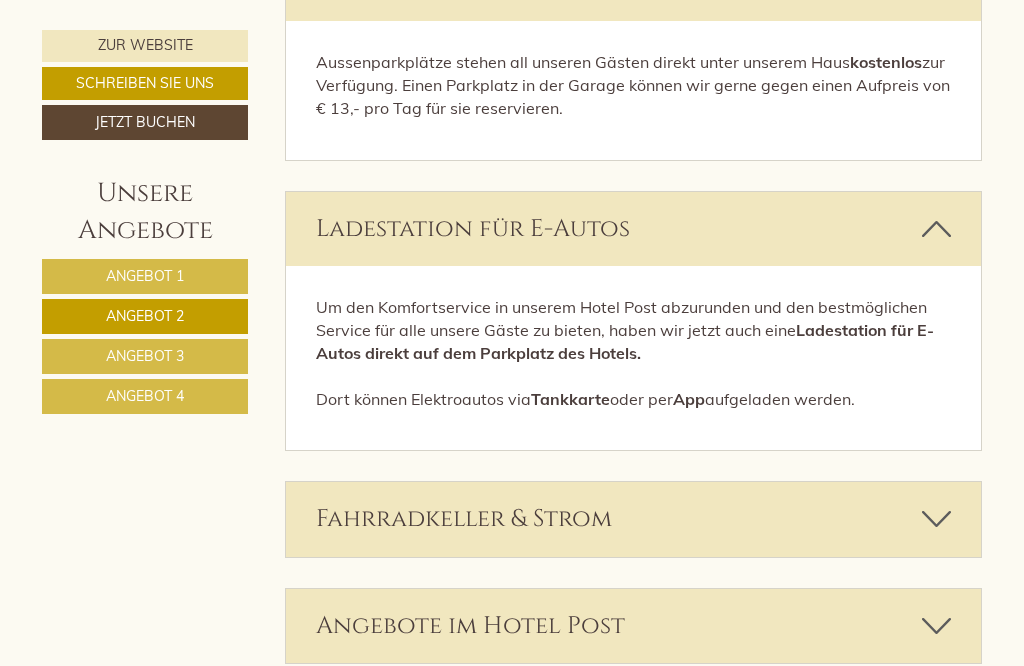 click at bounding box center [936, 519] 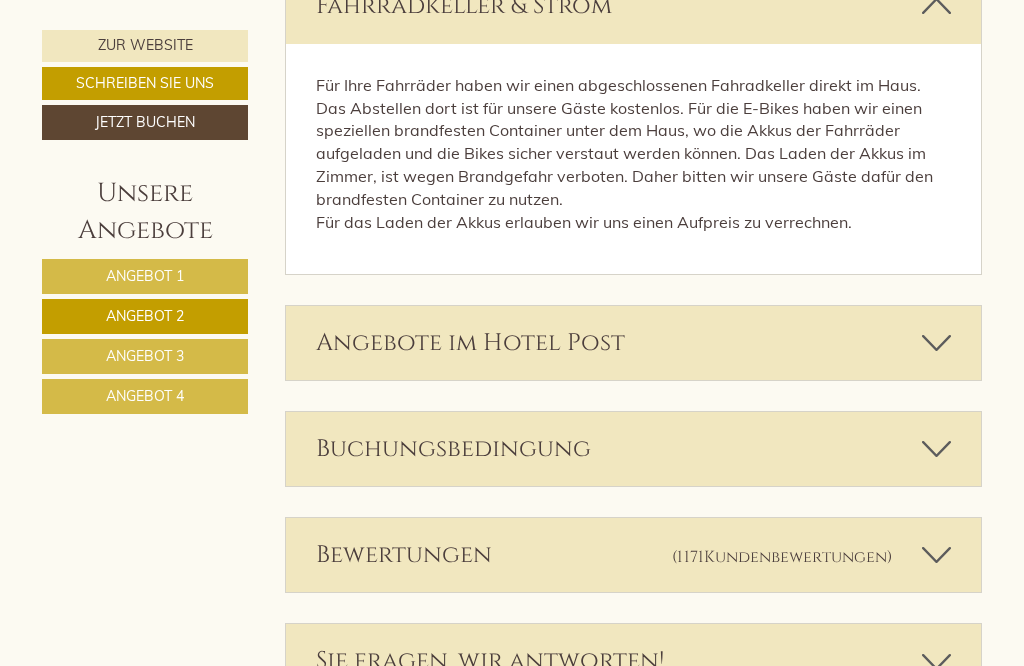 scroll, scrollTop: 7933, scrollLeft: 0, axis: vertical 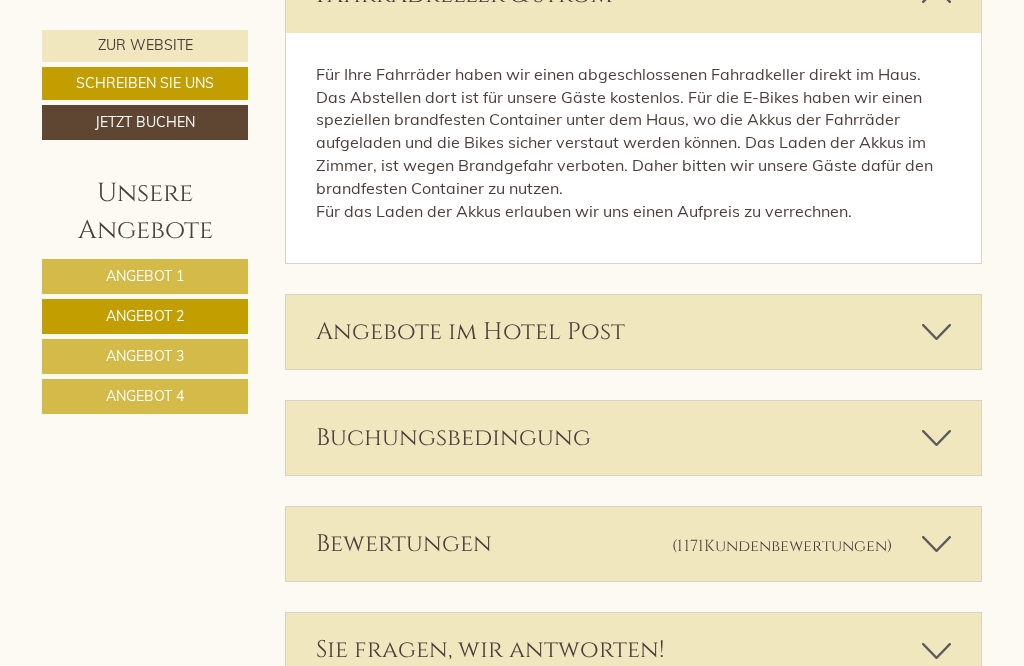 click at bounding box center (936, 332) 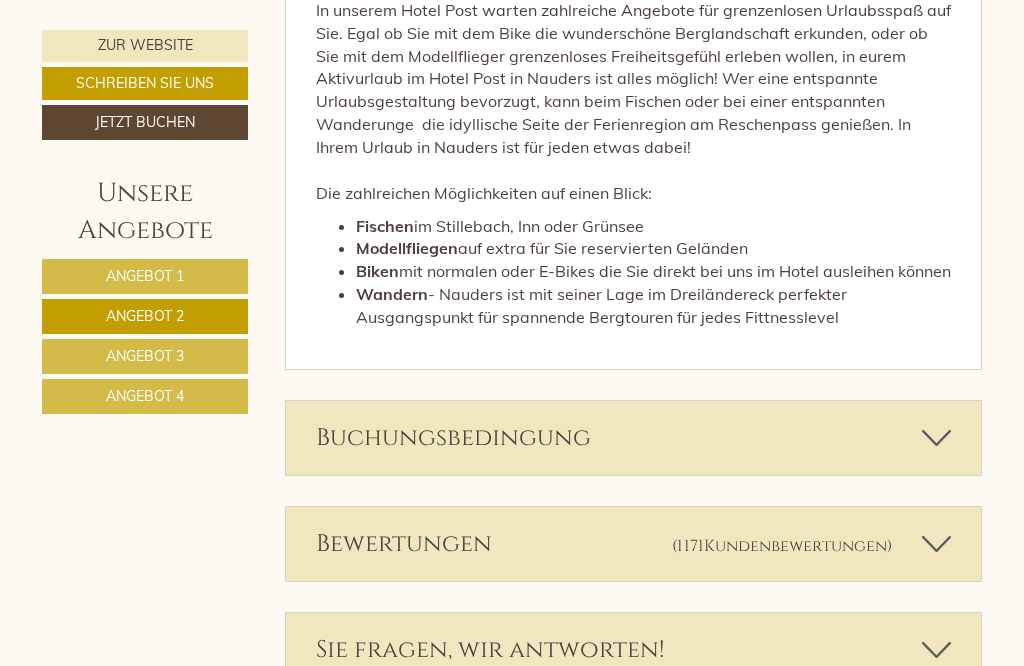scroll, scrollTop: 8336, scrollLeft: 0, axis: vertical 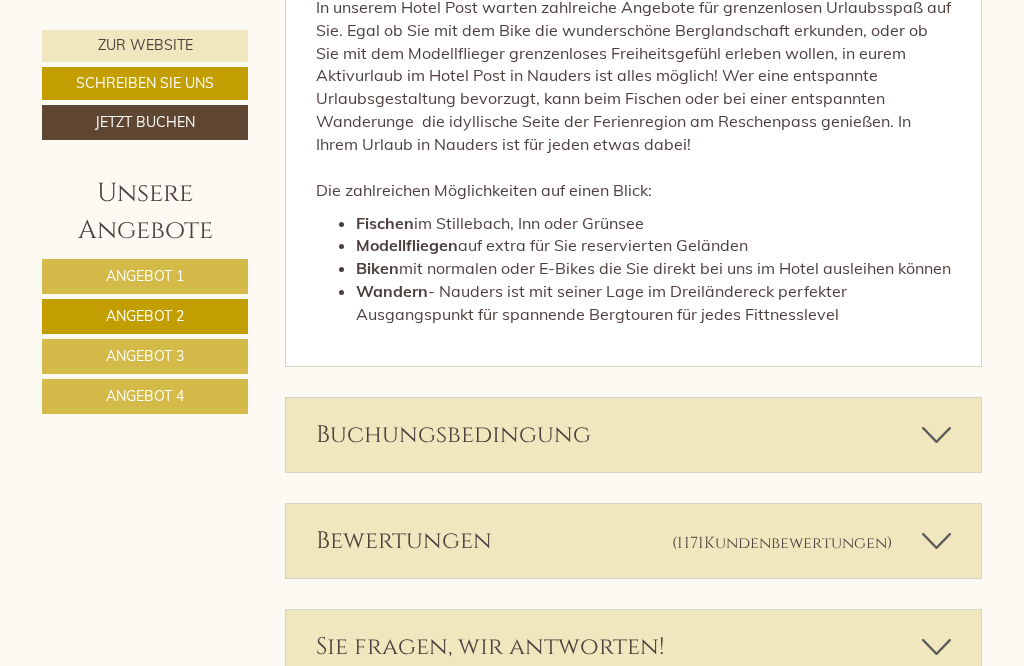 click at bounding box center (936, 435) 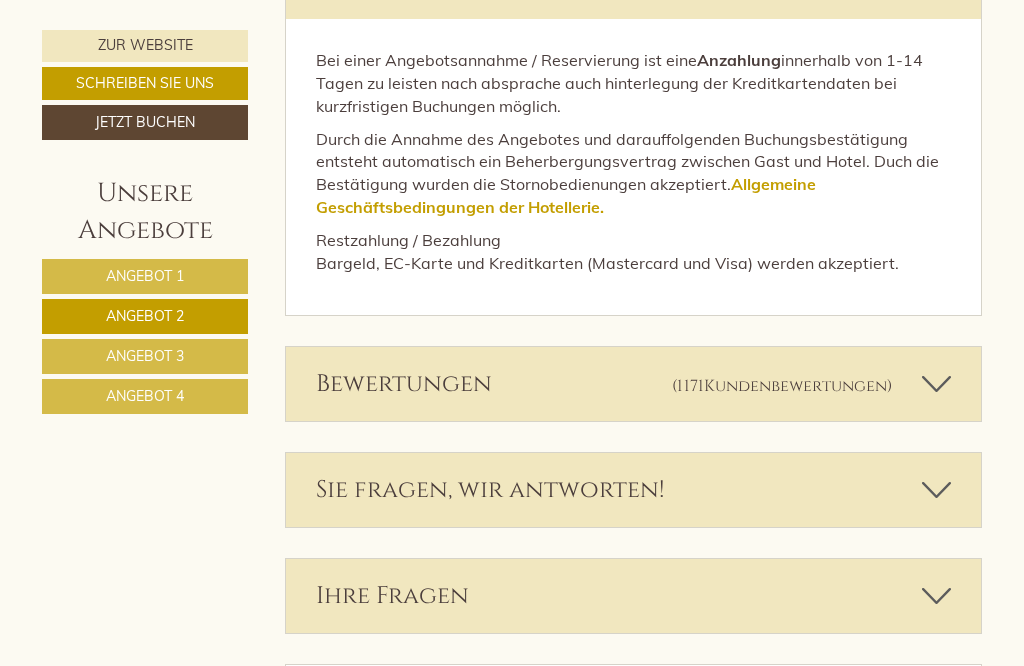scroll, scrollTop: 8787, scrollLeft: 0, axis: vertical 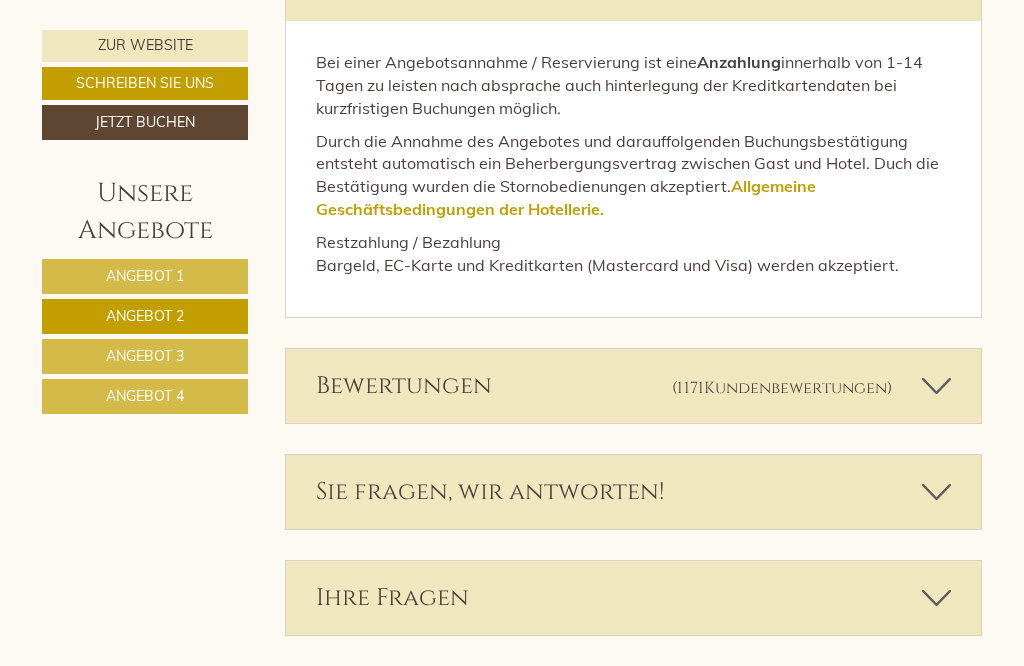 click at bounding box center (936, 386) 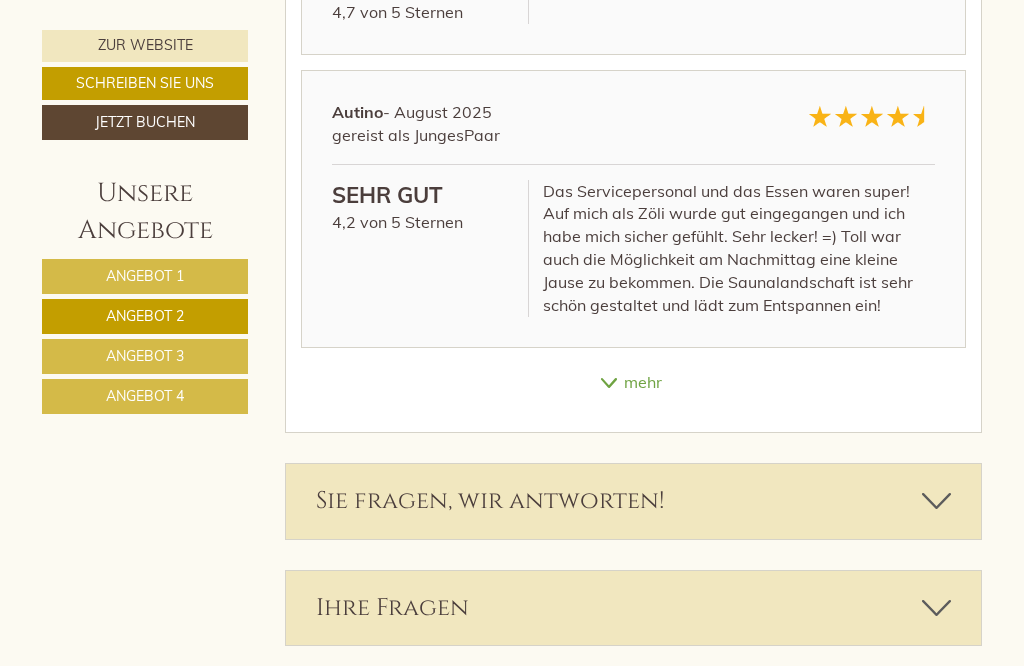 scroll, scrollTop: 9548, scrollLeft: 0, axis: vertical 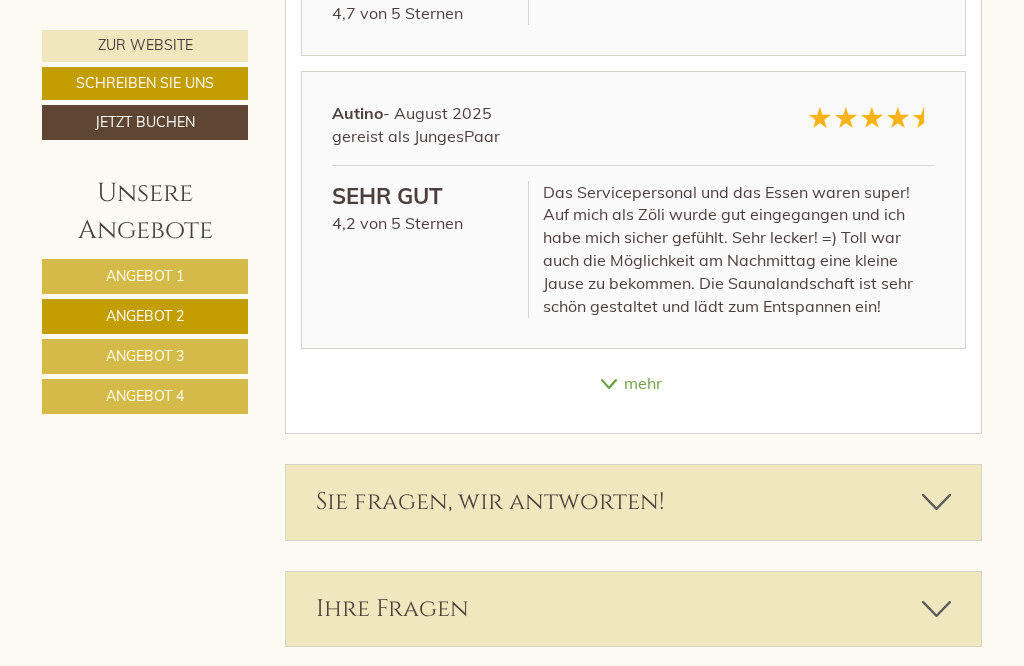 click at bounding box center (936, 502) 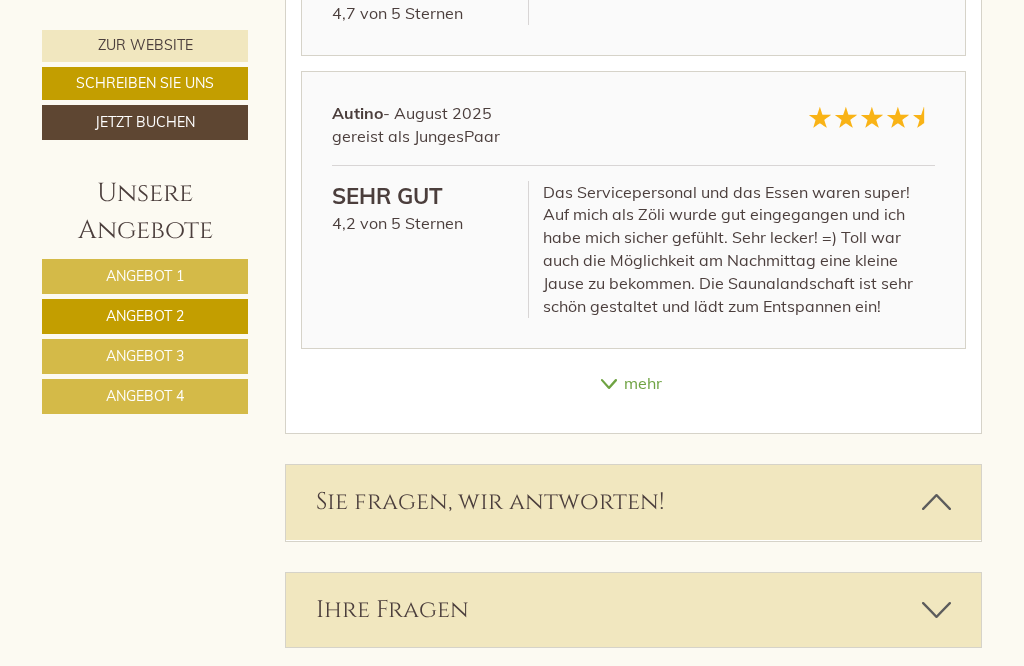 scroll, scrollTop: 0, scrollLeft: 0, axis: both 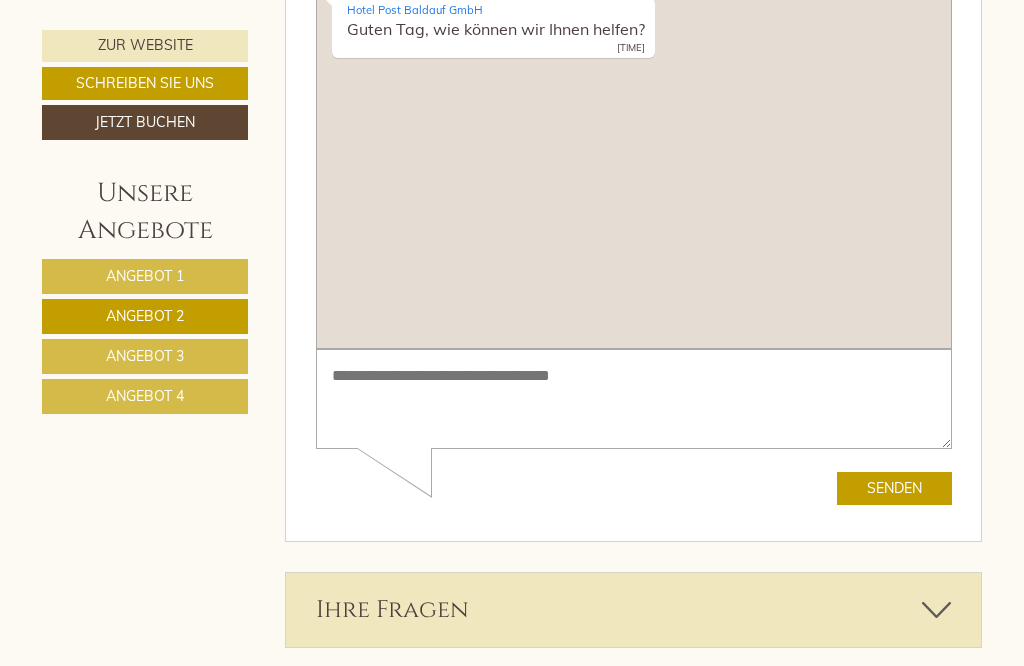 click at bounding box center [936, 610] 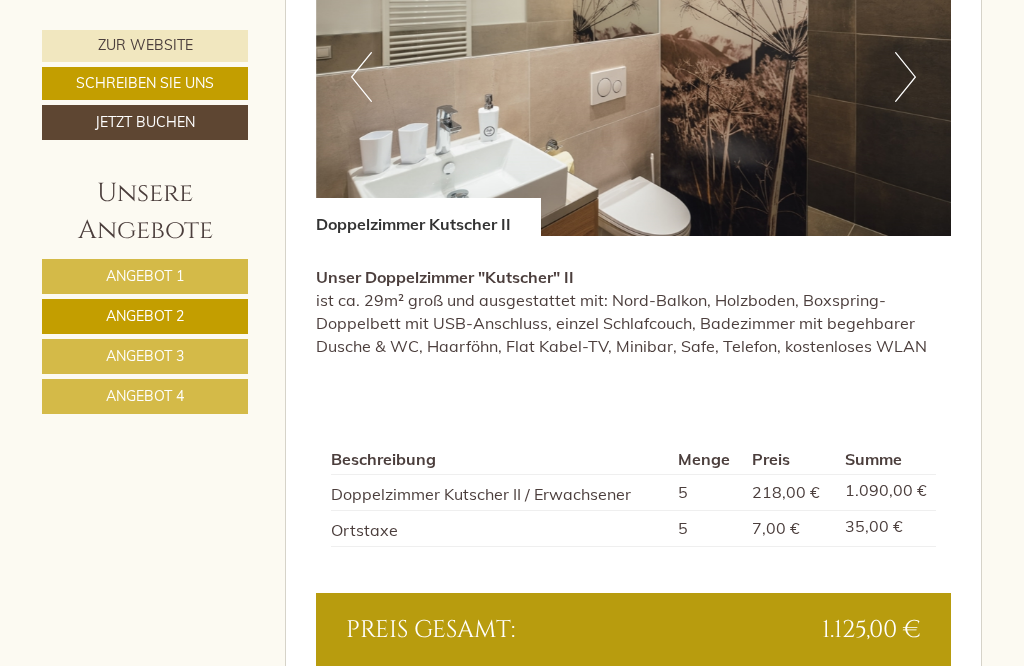 scroll, scrollTop: 1294, scrollLeft: 0, axis: vertical 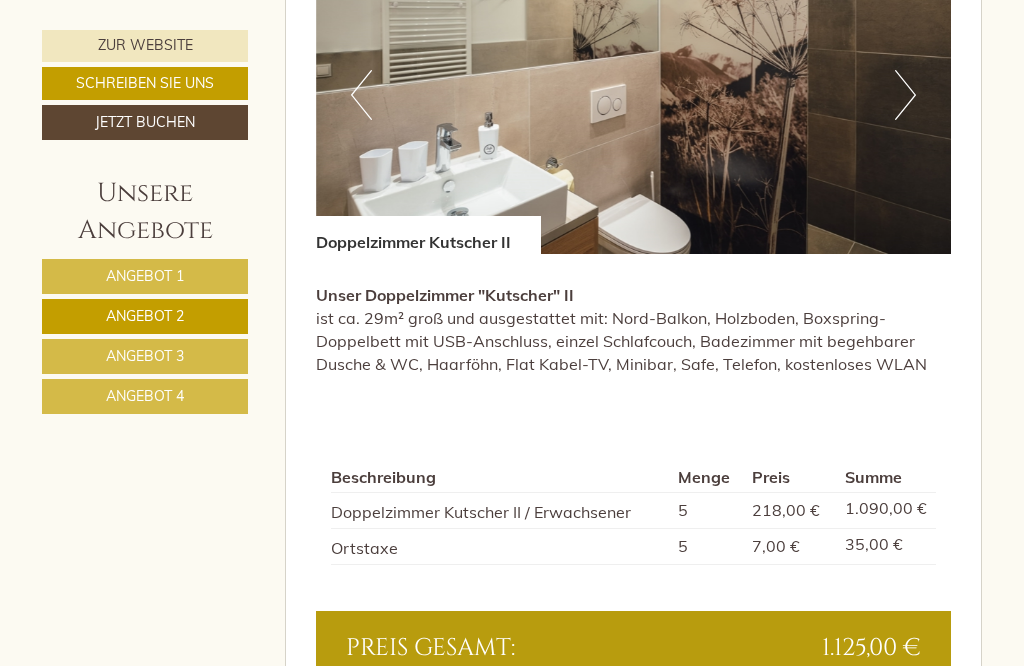 click on "Angebot 1" at bounding box center (145, 276) 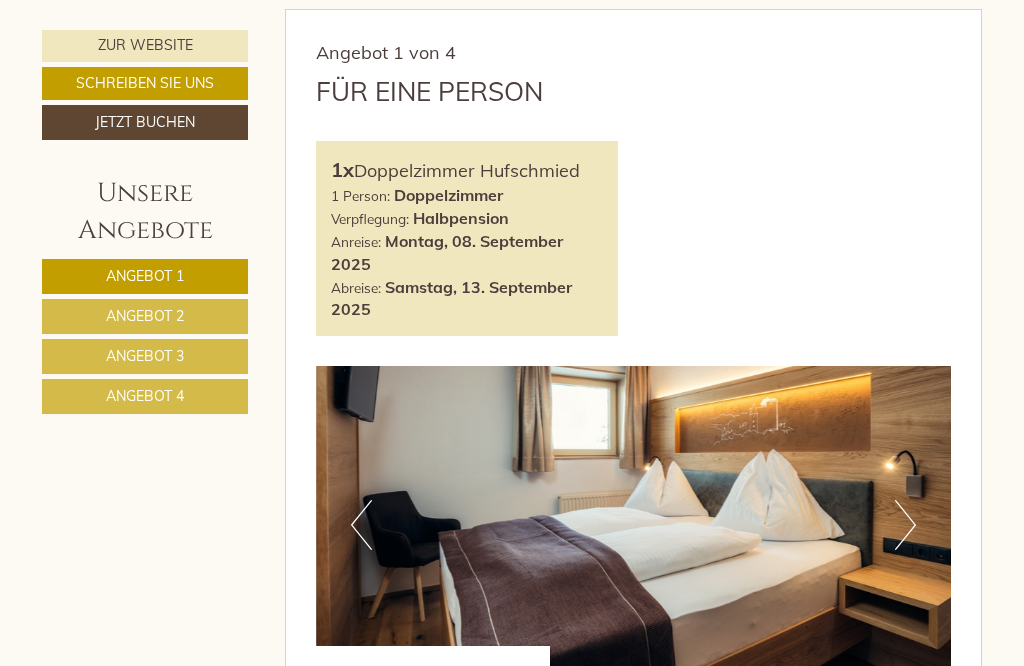 scroll, scrollTop: 865, scrollLeft: 0, axis: vertical 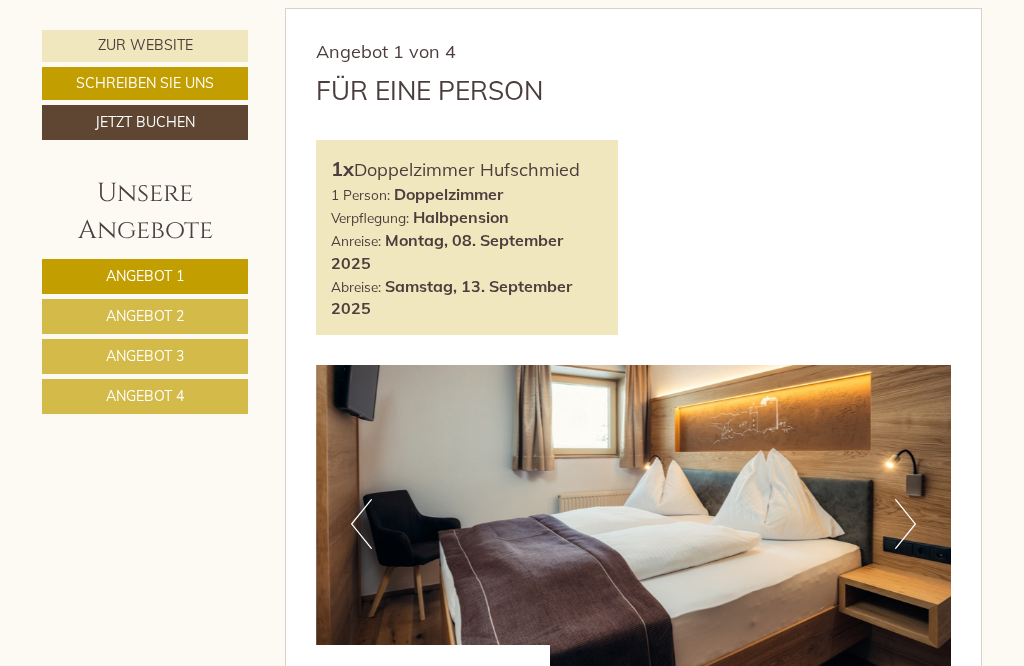 click on "Angebot 2" at bounding box center [145, 316] 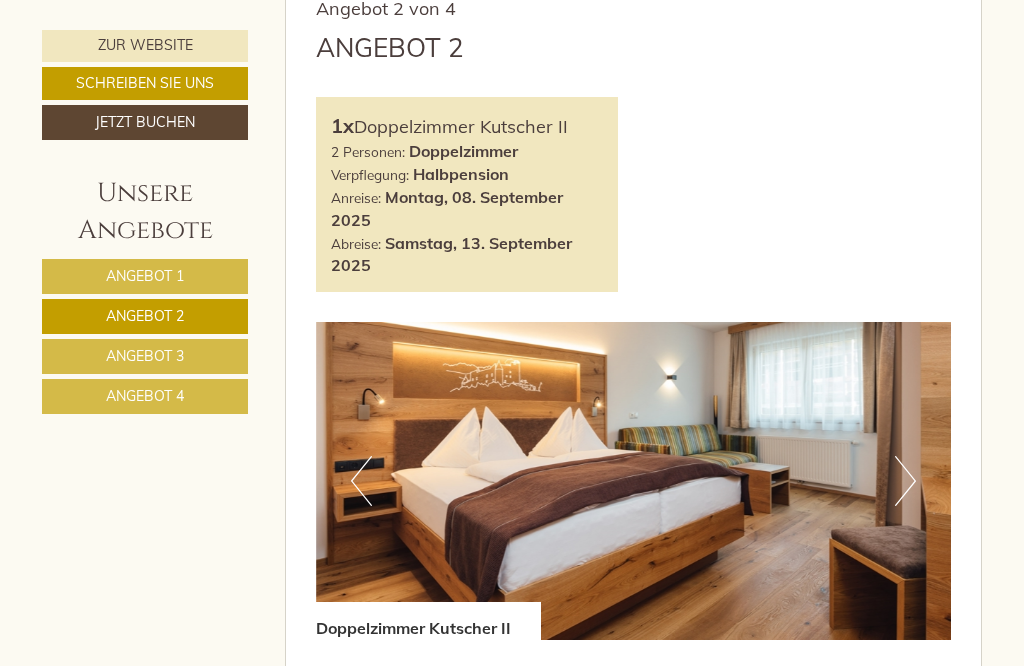 scroll, scrollTop: 913, scrollLeft: 0, axis: vertical 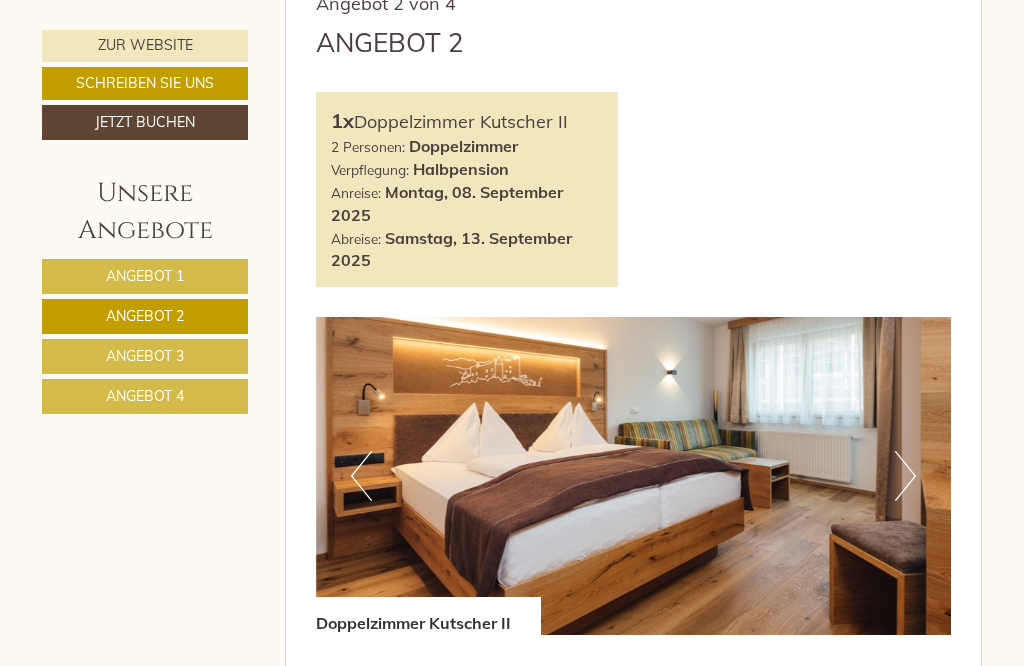 click on "Angebot 1" at bounding box center (145, 276) 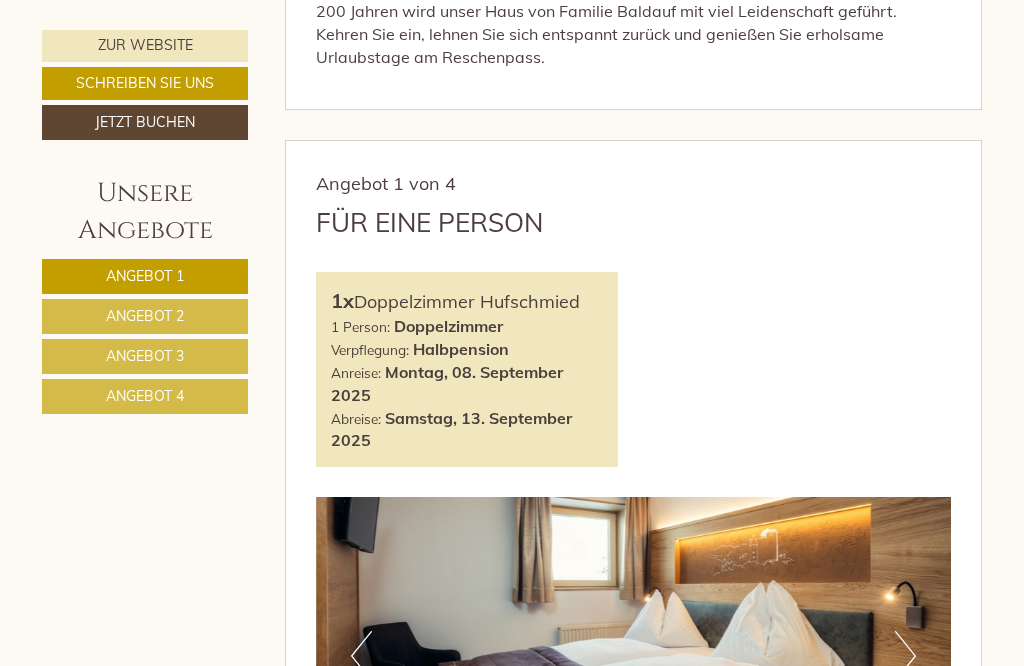 scroll, scrollTop: 736, scrollLeft: 0, axis: vertical 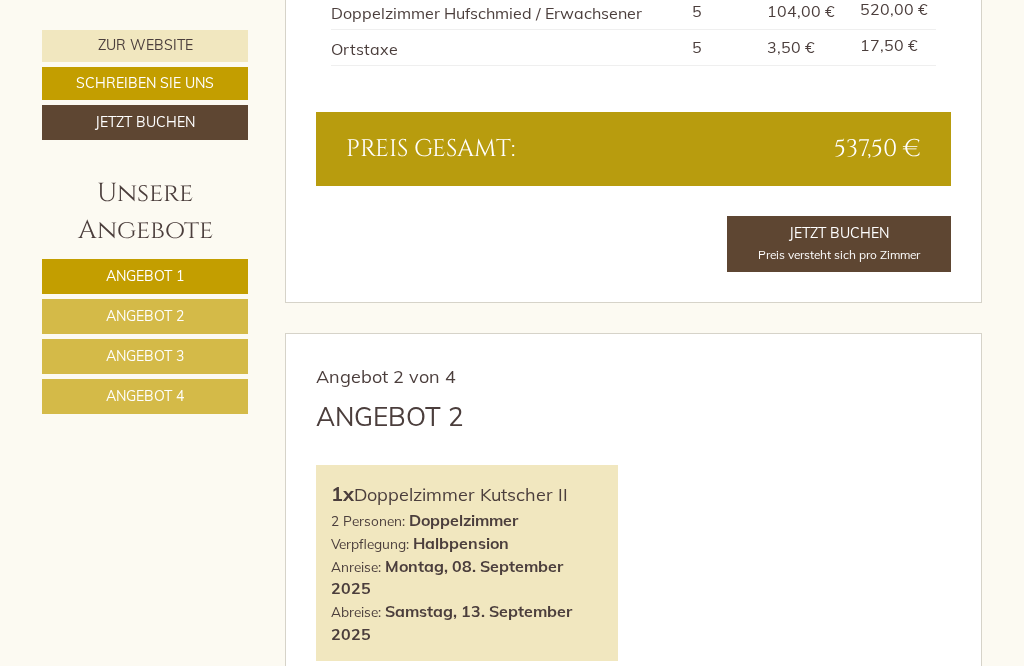 click on "Angebot 2" at bounding box center (145, 316) 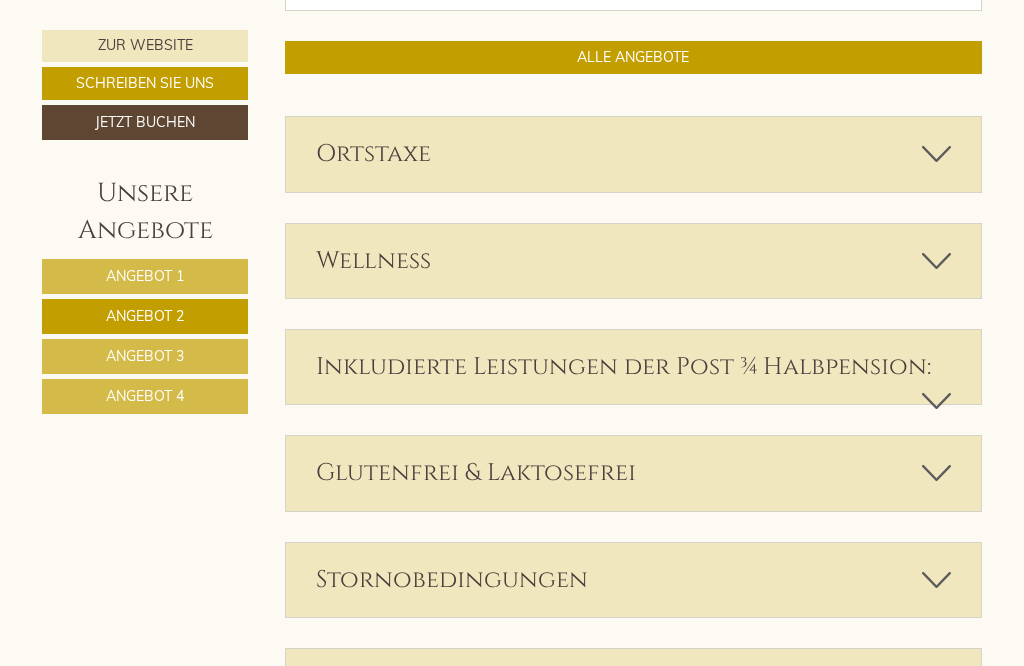 scroll, scrollTop: 2086, scrollLeft: 0, axis: vertical 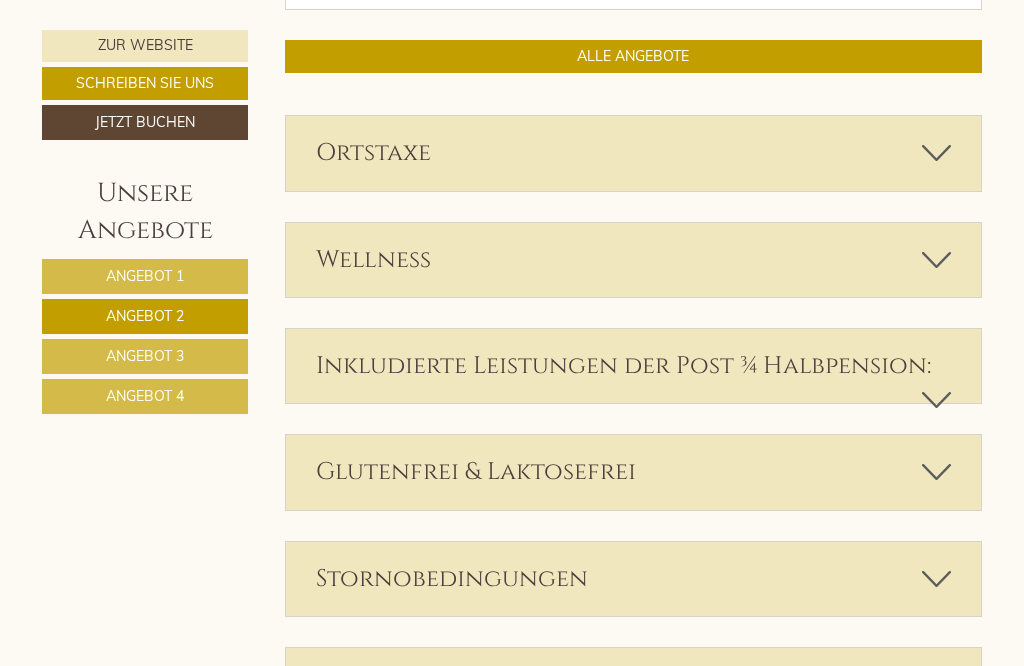 click on "Wellness" at bounding box center (634, 260) 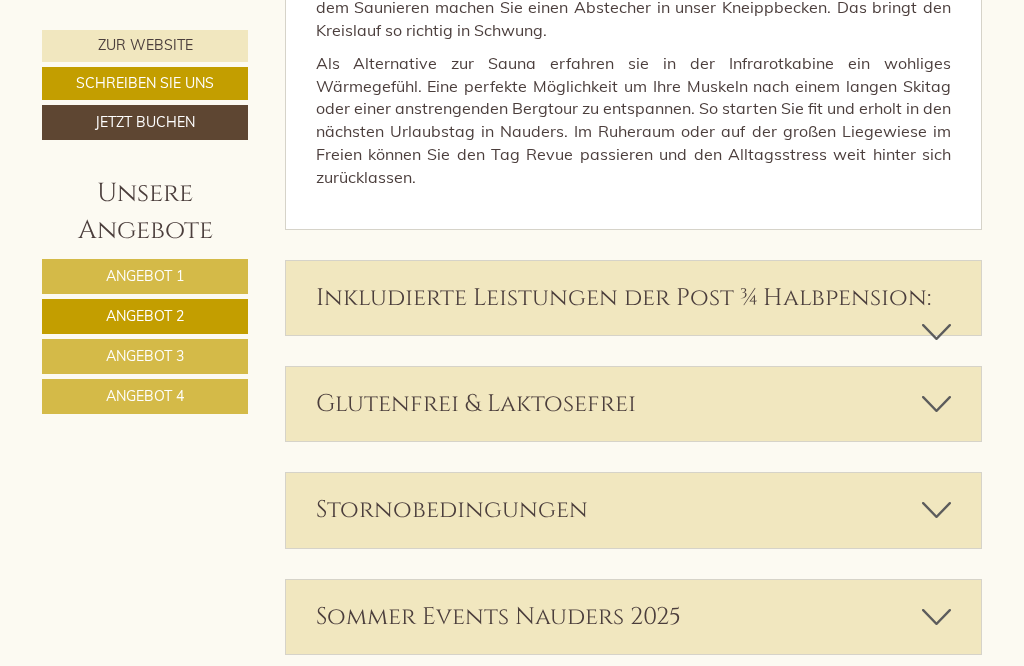 scroll, scrollTop: 3245, scrollLeft: 0, axis: vertical 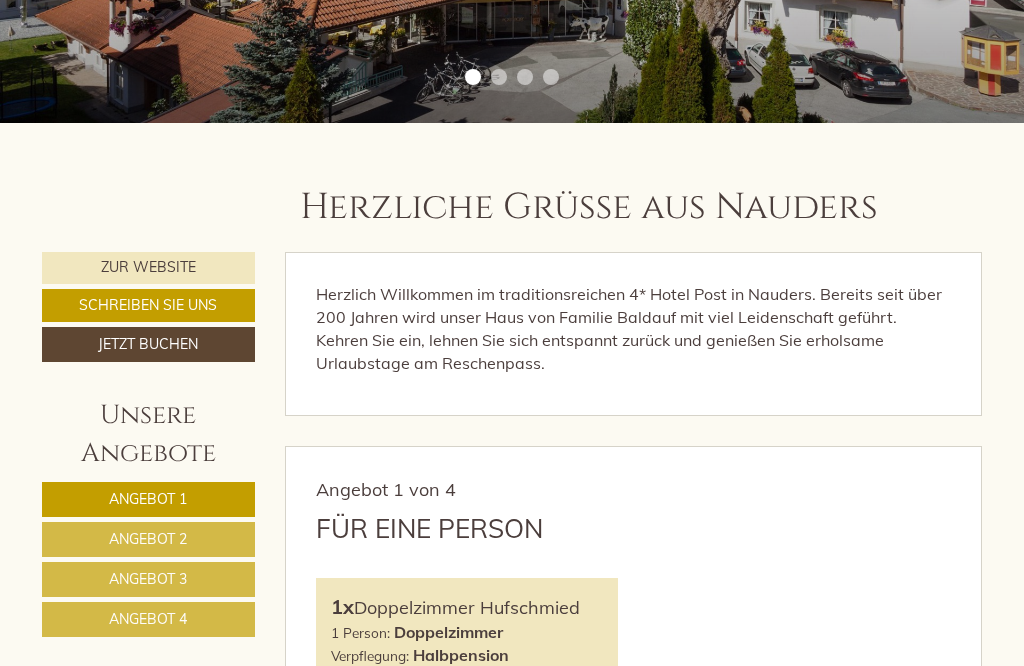 click on "Angebot 2" at bounding box center (148, 539) 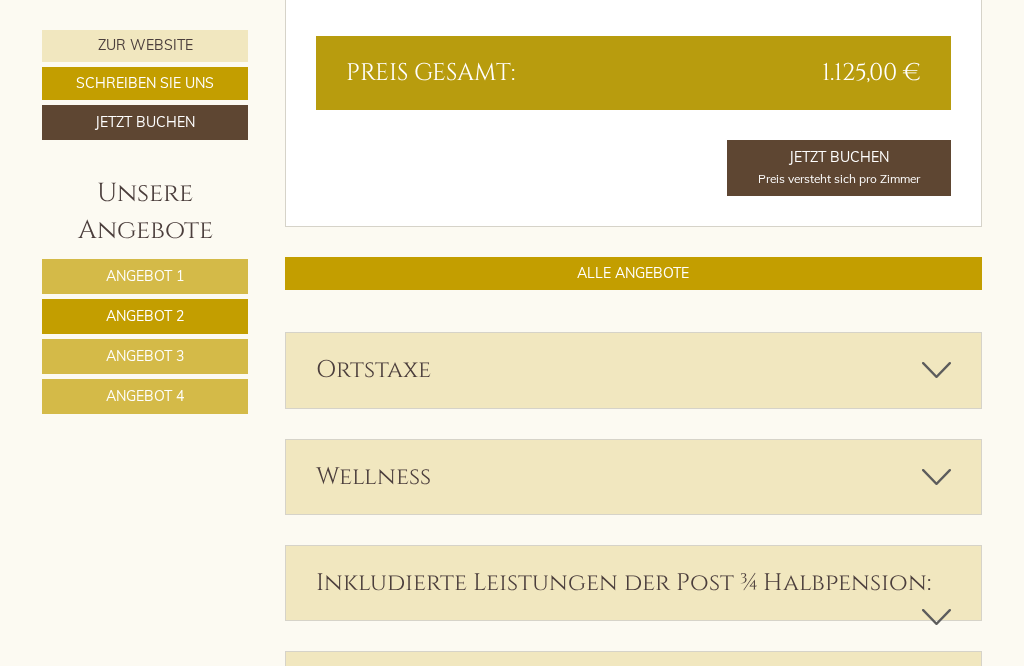 scroll, scrollTop: 1868, scrollLeft: 0, axis: vertical 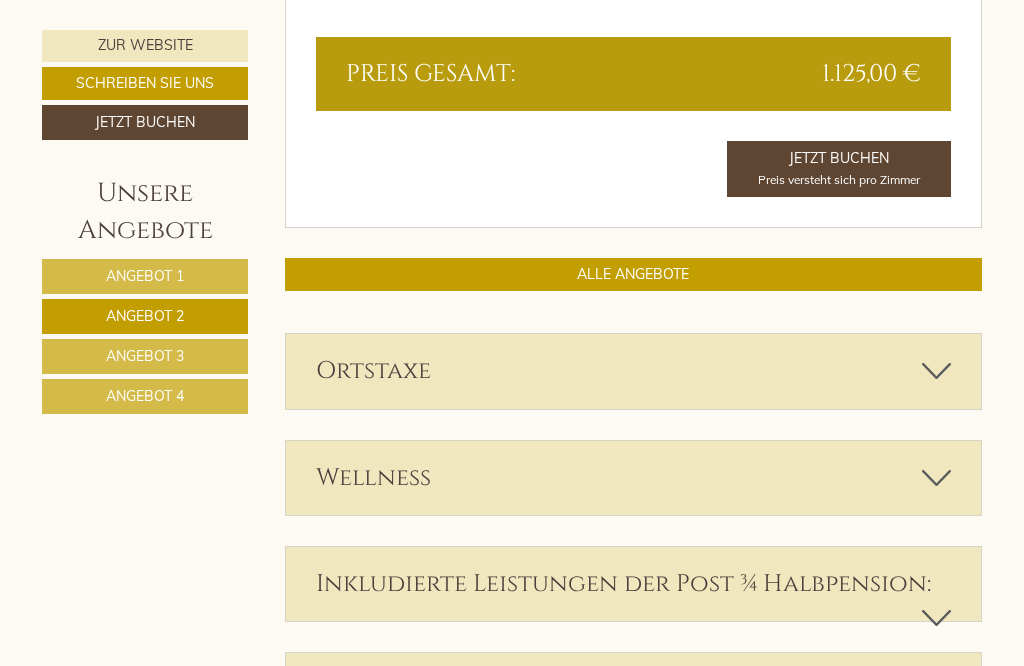 click on "Ortstaxe" at bounding box center [634, 371] 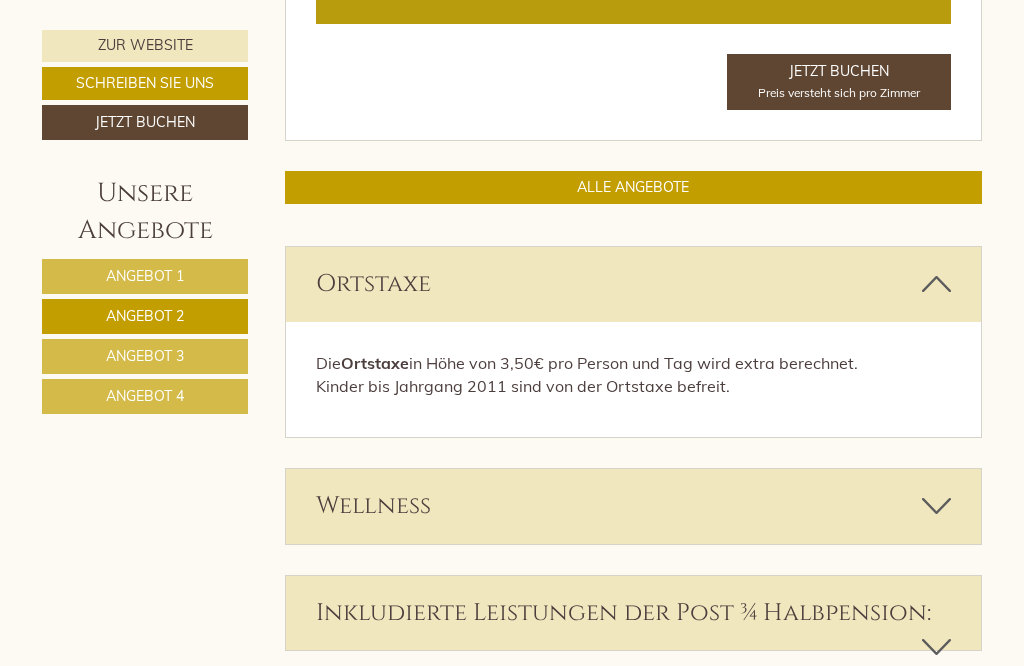 scroll, scrollTop: 1957, scrollLeft: 0, axis: vertical 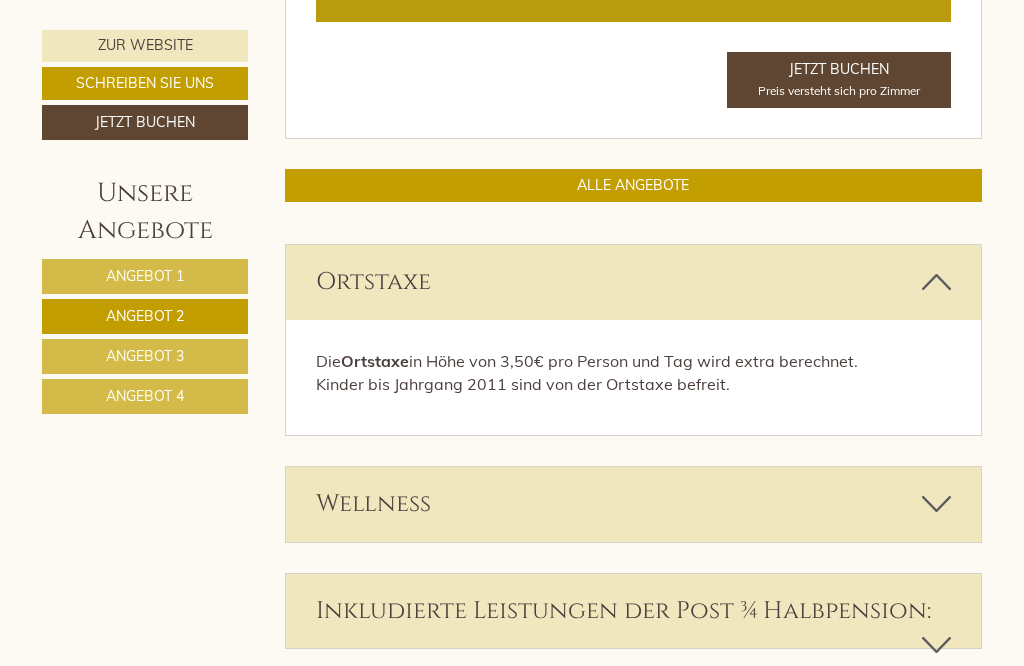 click on "Wellness" at bounding box center (634, 504) 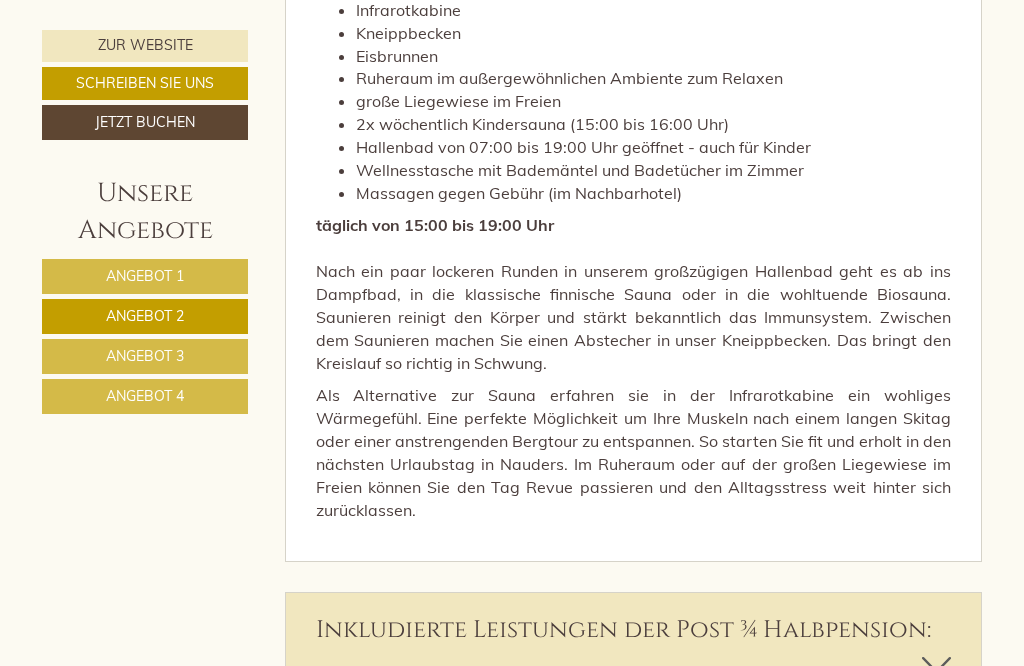 scroll, scrollTop: 3015, scrollLeft: 0, axis: vertical 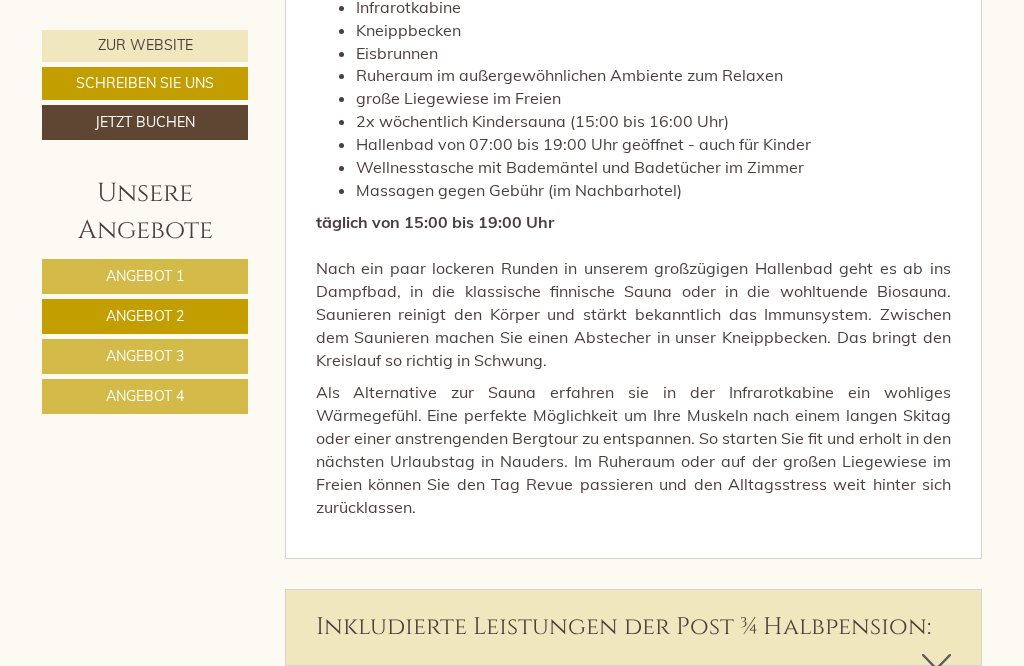 click on "Inkludierte Leistungen der Post ¾ Halbpension:" at bounding box center [634, 627] 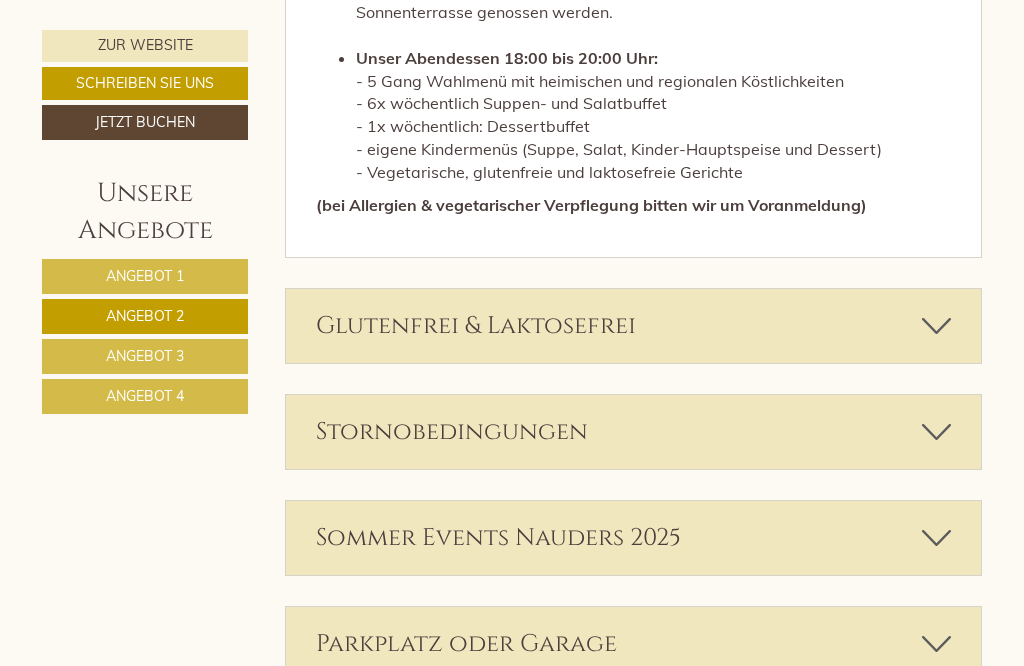 scroll, scrollTop: 4242, scrollLeft: 0, axis: vertical 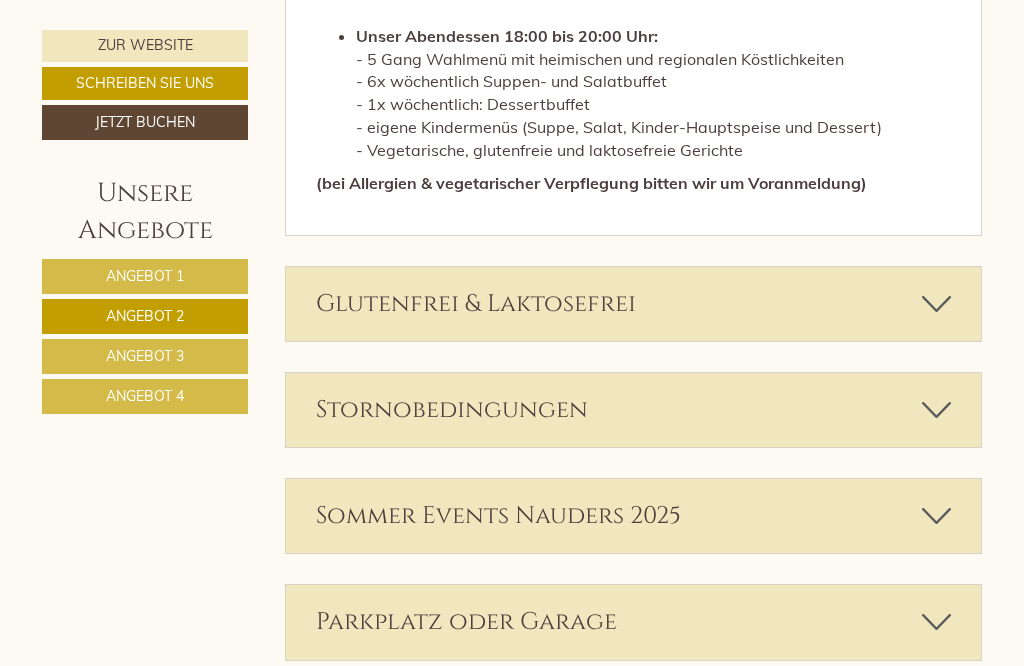 click on "Glutenfrei & Laktosefrei" at bounding box center (634, 304) 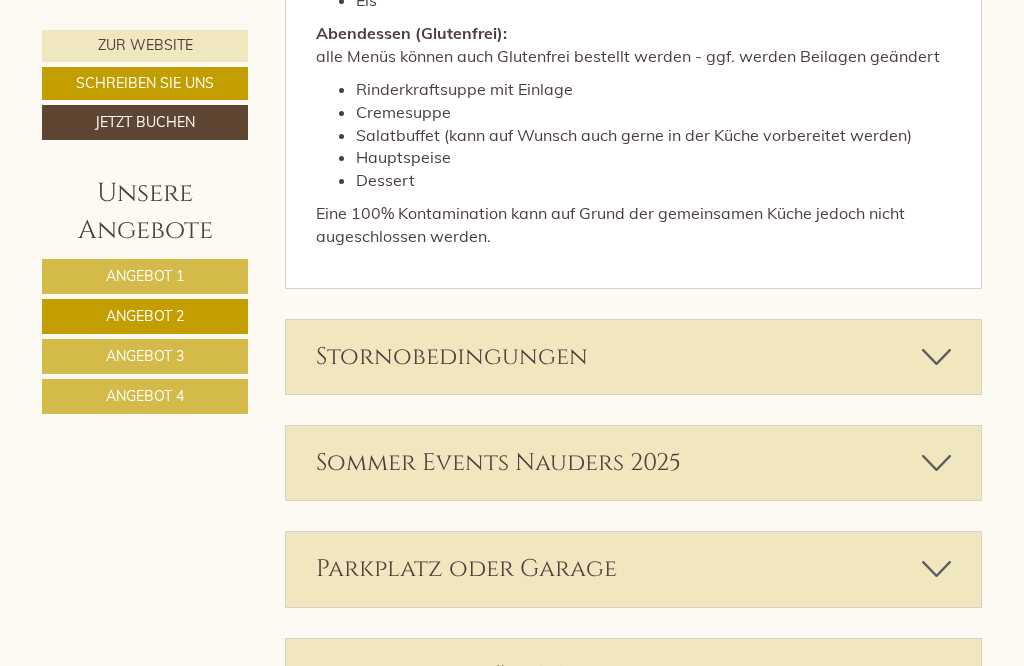 scroll, scrollTop: 5516, scrollLeft: 0, axis: vertical 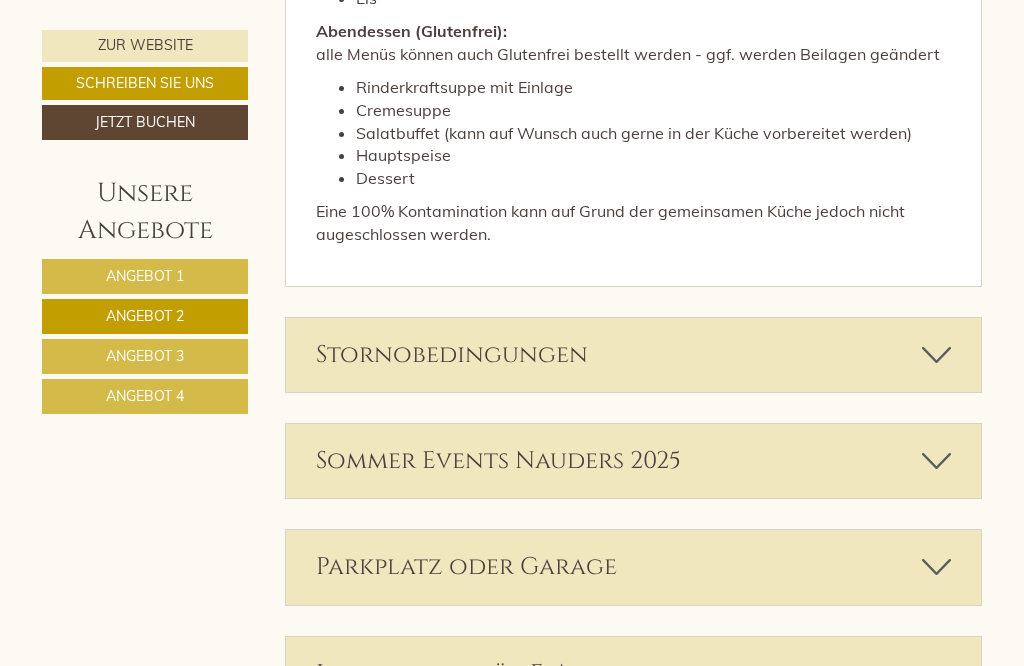 click on "Stornobedingungen" at bounding box center [634, 355] 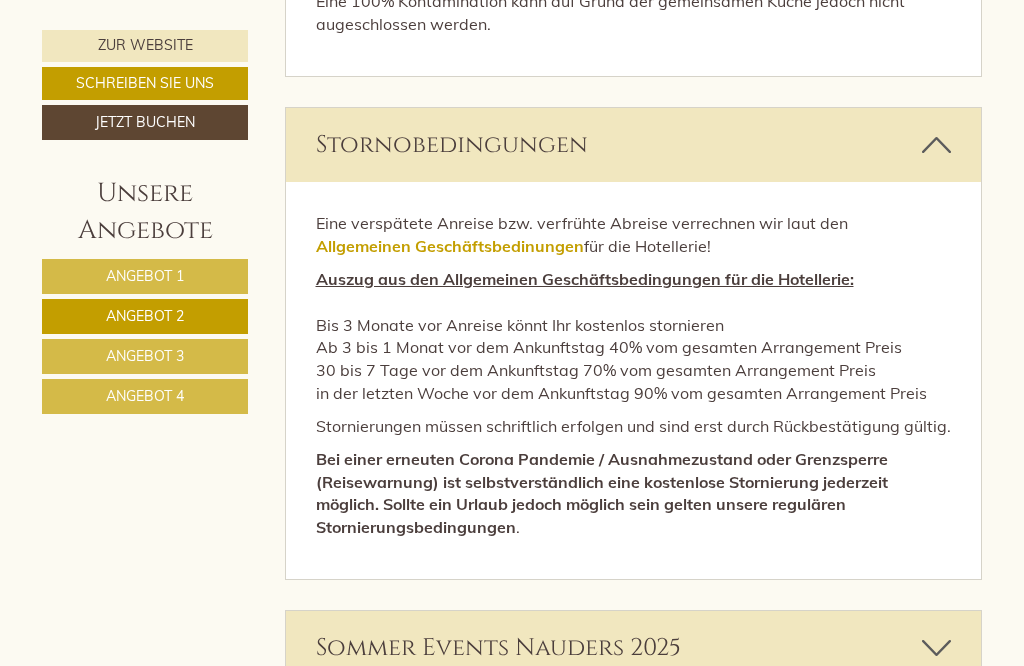 scroll, scrollTop: 5729, scrollLeft: 0, axis: vertical 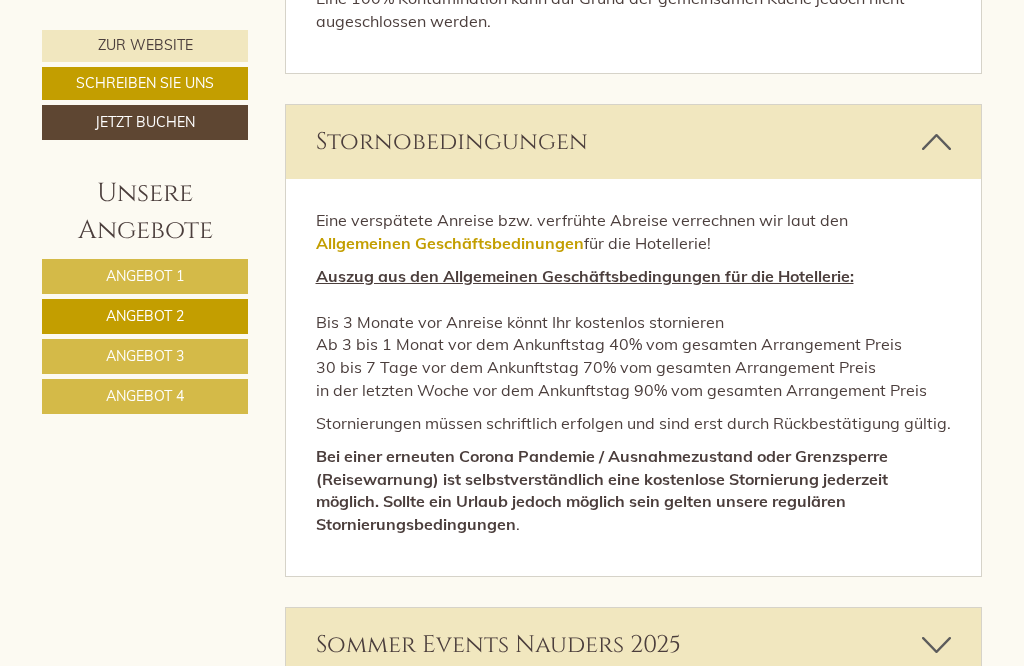 click on "Sommer Events Nauders 2025" at bounding box center [634, 645] 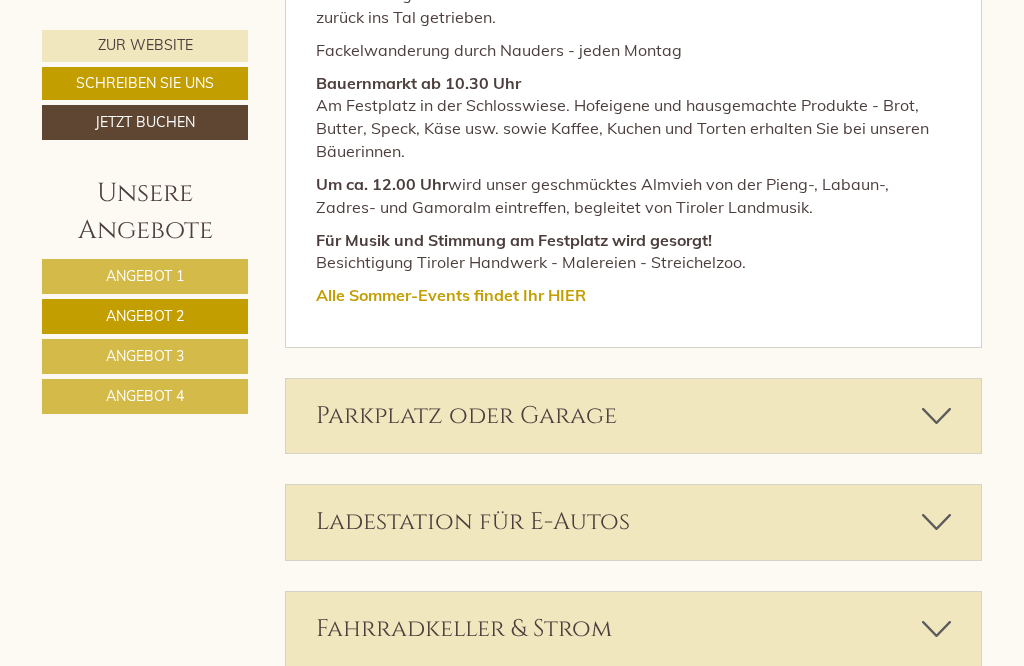 scroll, scrollTop: 6975, scrollLeft: 0, axis: vertical 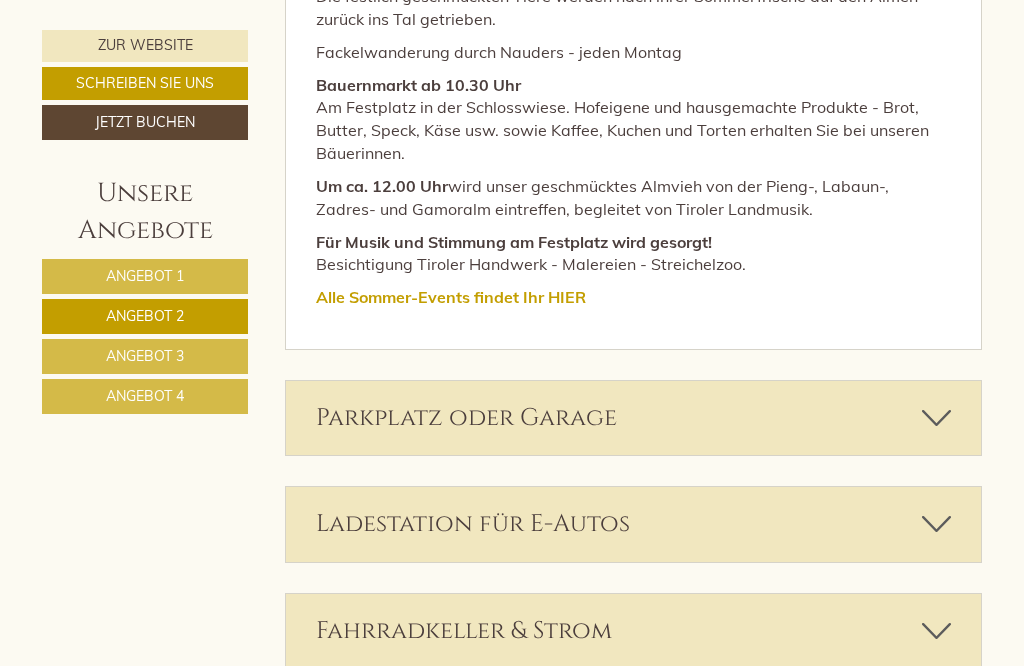 click on "Parkplatz oder Garage" at bounding box center (634, 418) 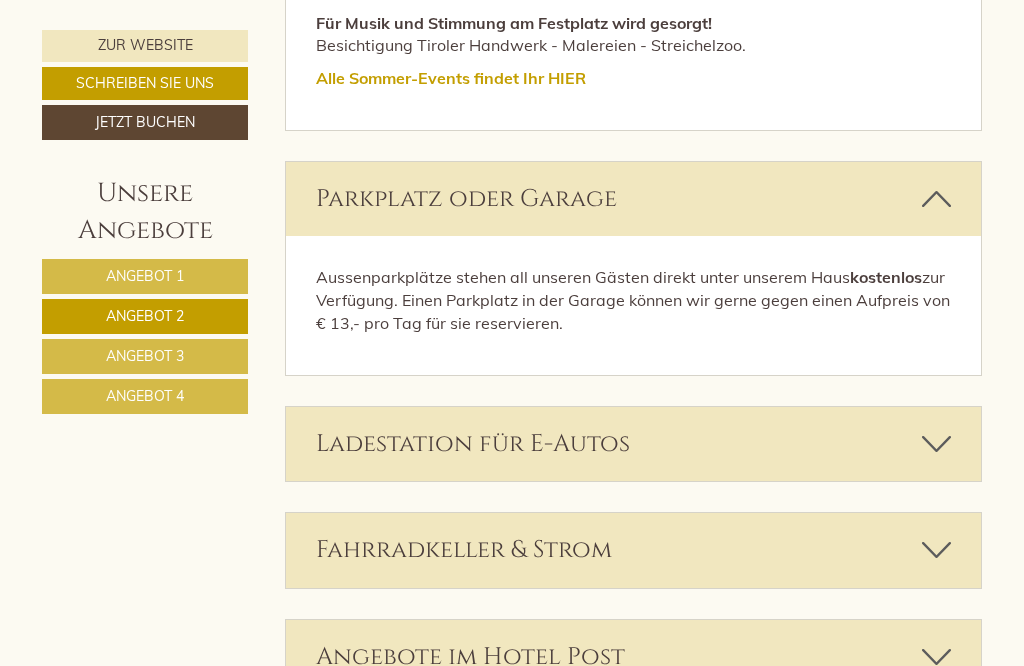scroll, scrollTop: 7199, scrollLeft: 0, axis: vertical 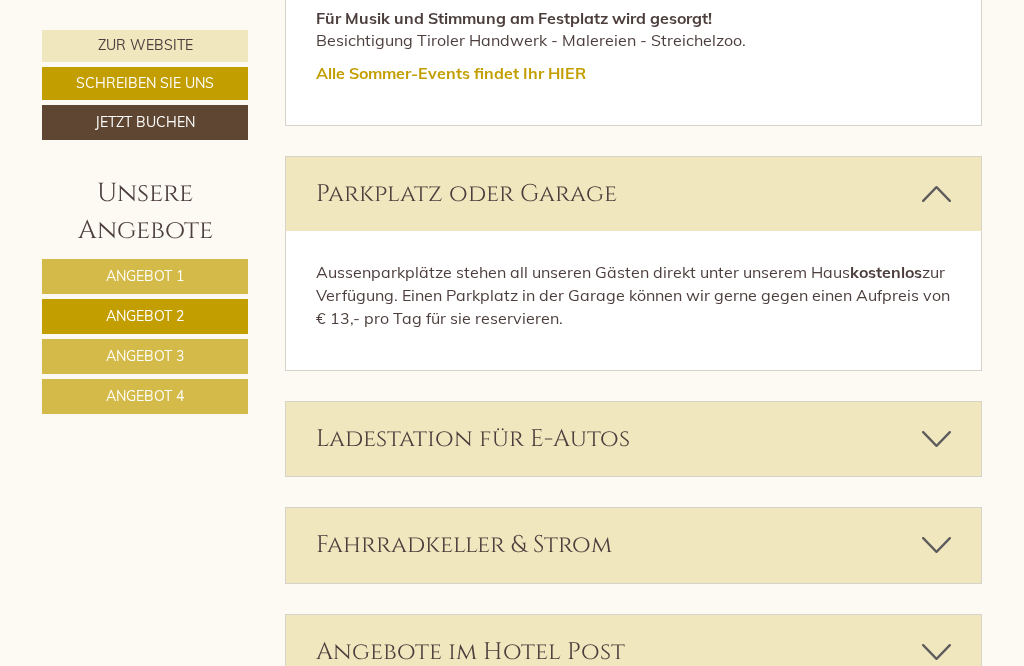 click on "Ladestation für E-Autos" at bounding box center [634, 439] 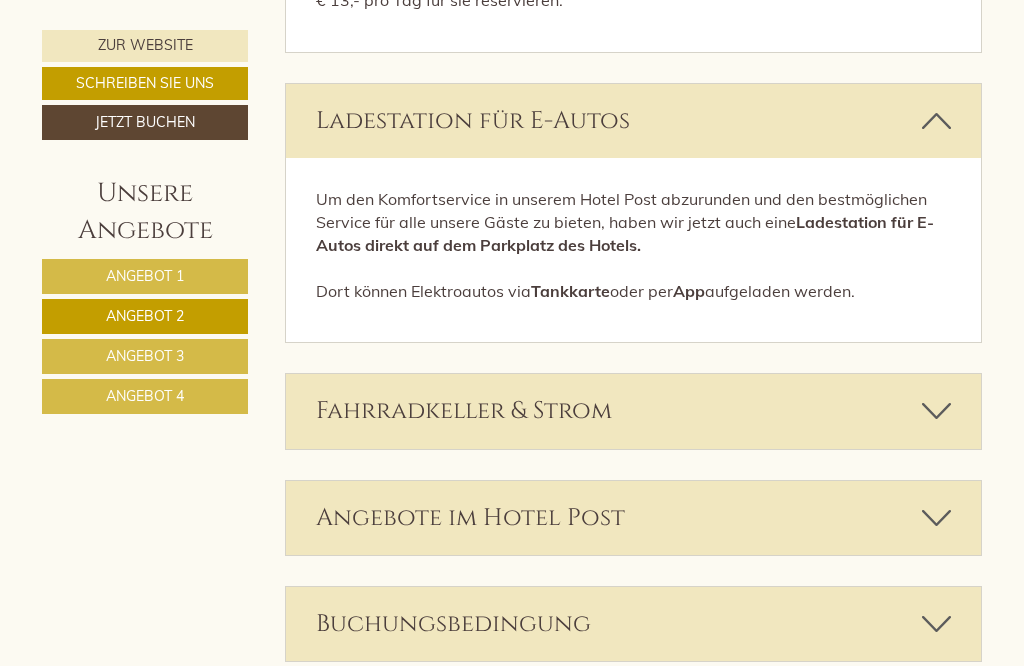 scroll, scrollTop: 7514, scrollLeft: 0, axis: vertical 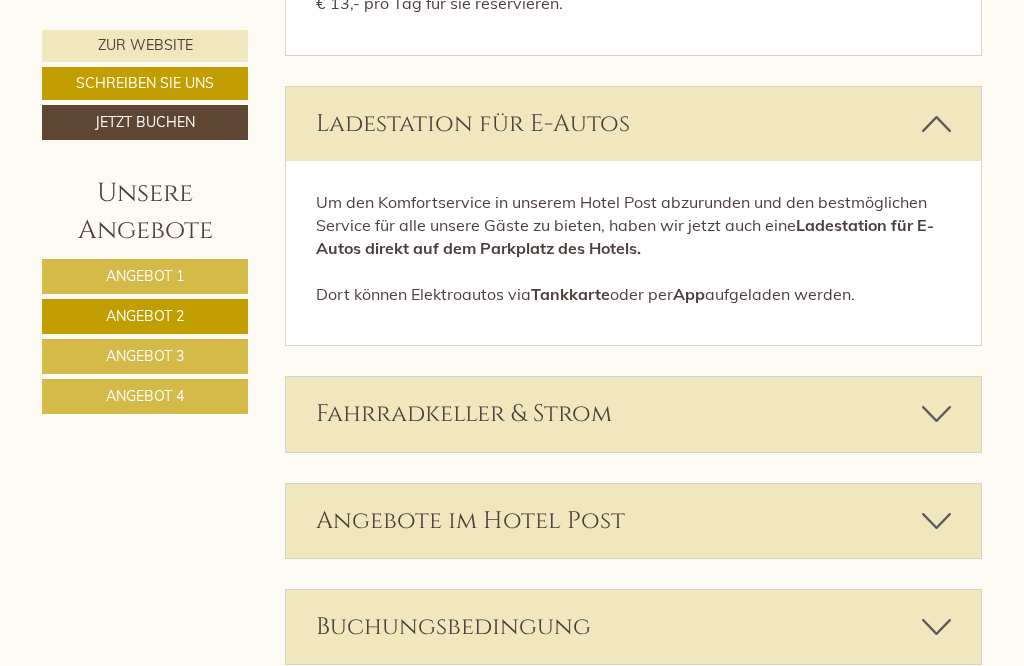 click on "Fahrradkeller & Strom" at bounding box center [634, 414] 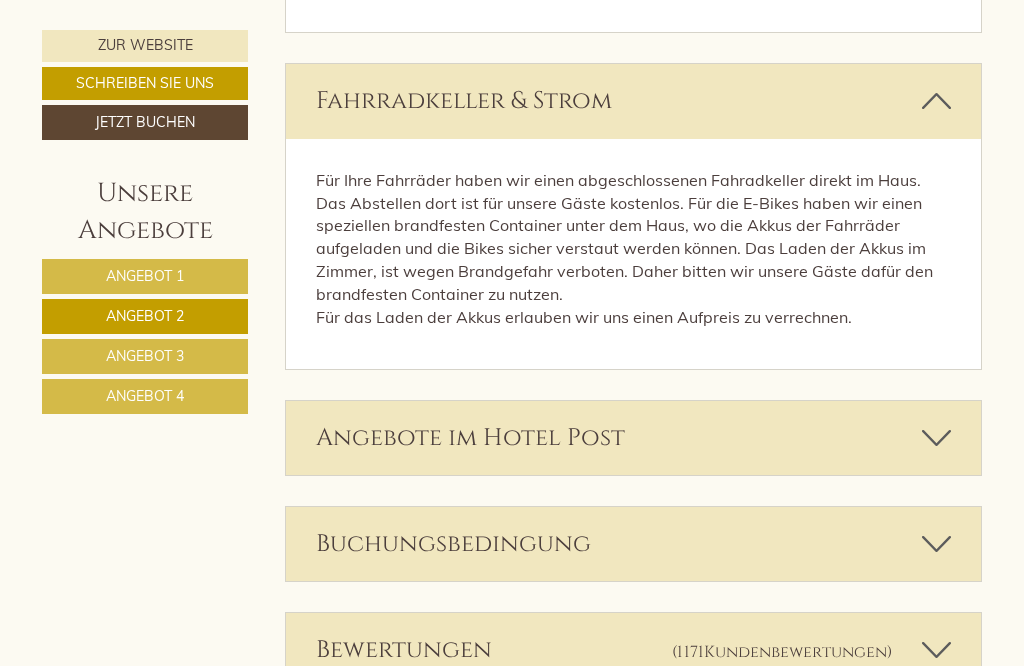 scroll, scrollTop: 7829, scrollLeft: 0, axis: vertical 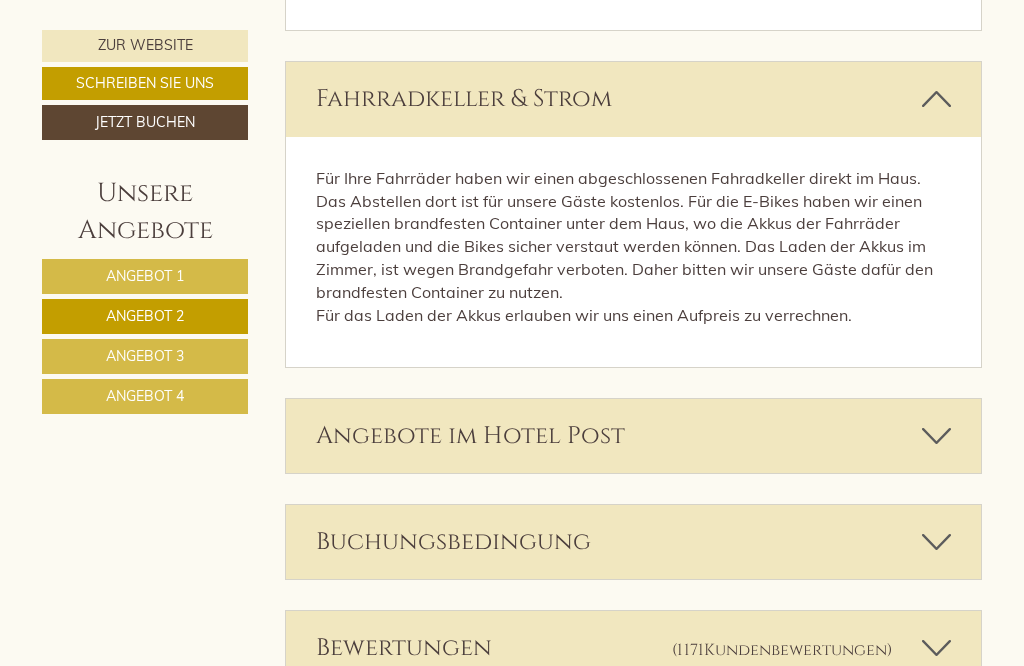 click on "Angebote im Hotel Post" at bounding box center [634, 436] 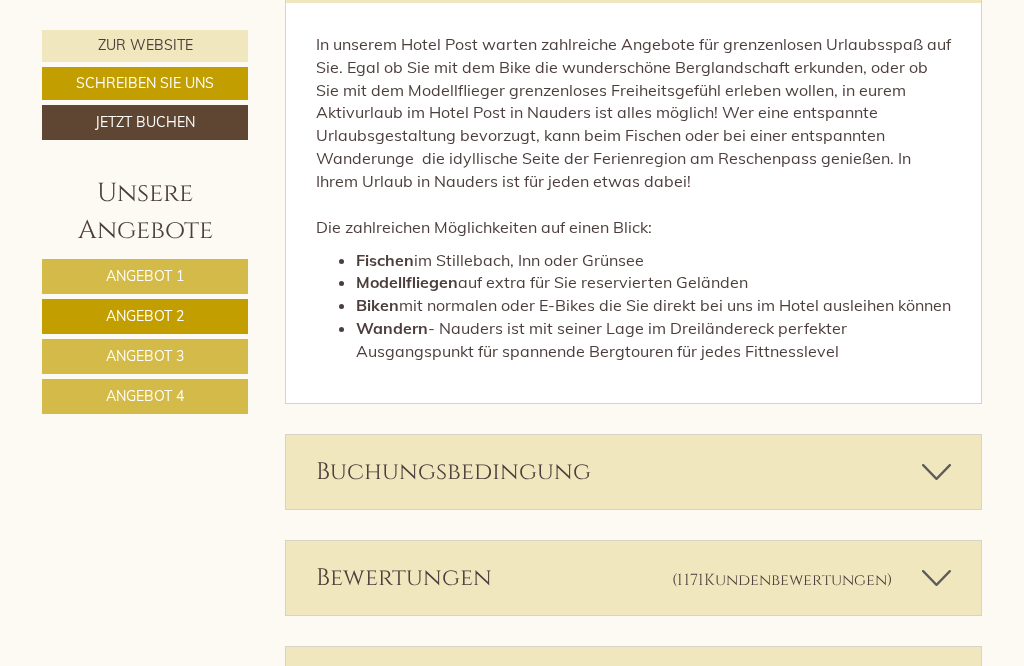 scroll, scrollTop: 8328, scrollLeft: 0, axis: vertical 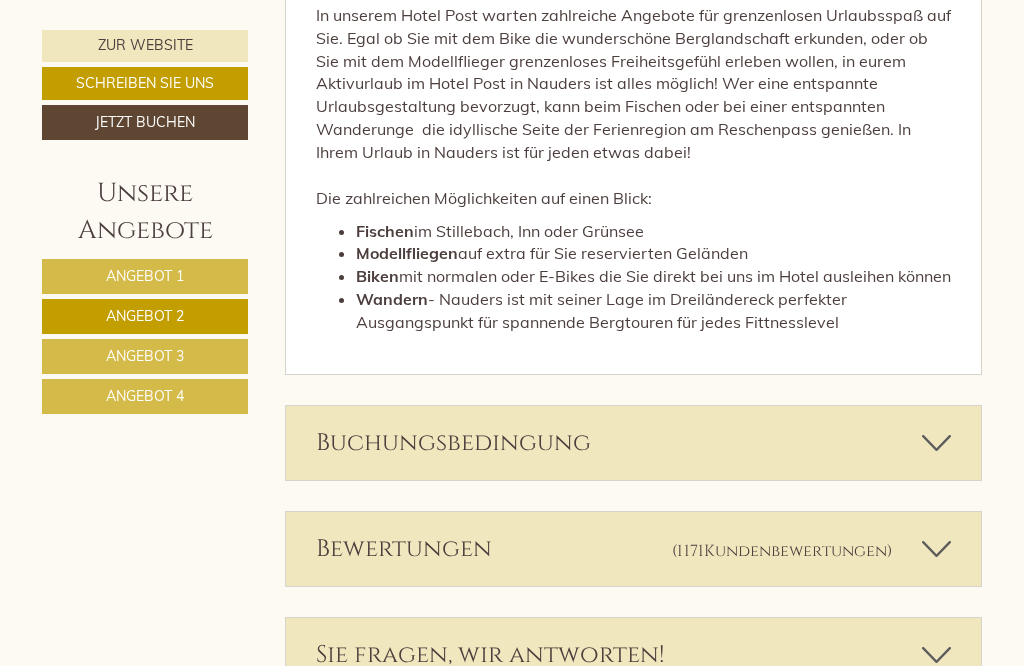 click on "Buchungsbedingung" at bounding box center [634, 443] 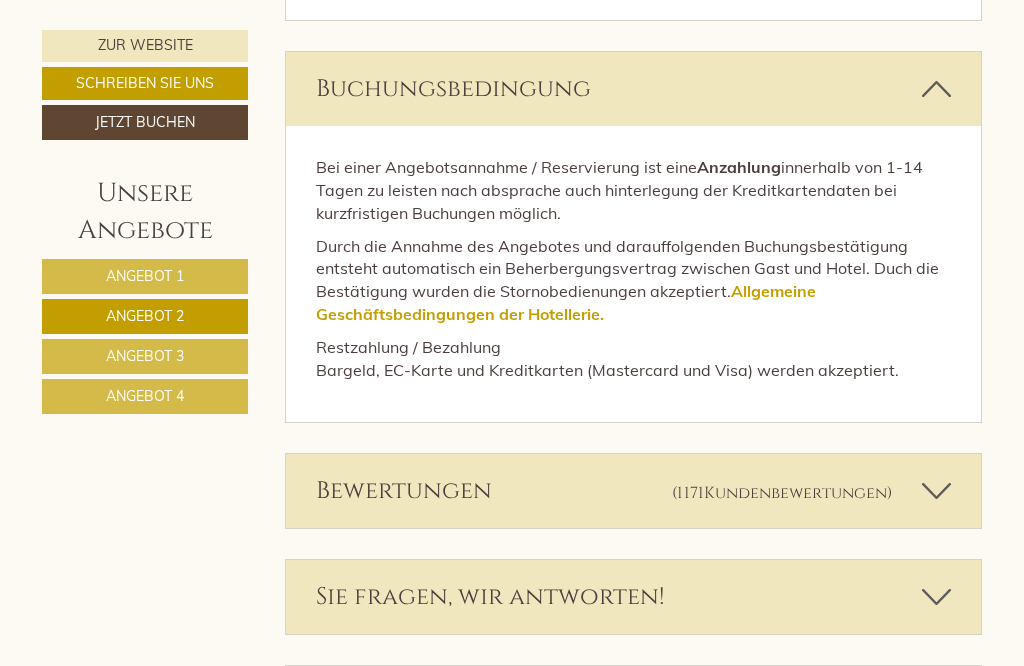 scroll, scrollTop: 8678, scrollLeft: 0, axis: vertical 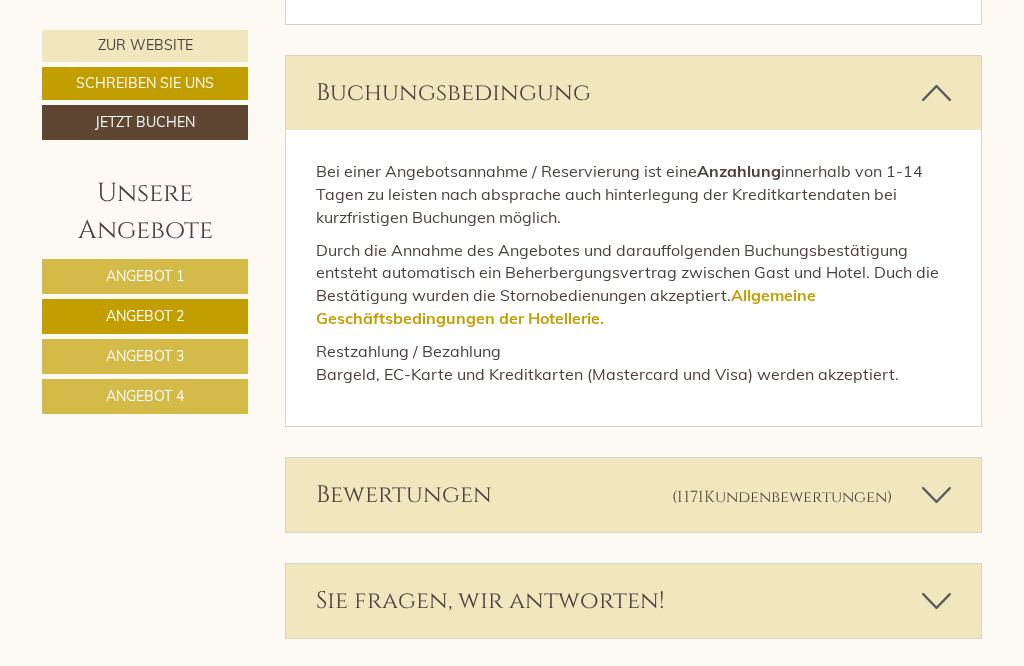 click on "Bewertungen  (1171  Kundenbewertungen )" at bounding box center (634, 495) 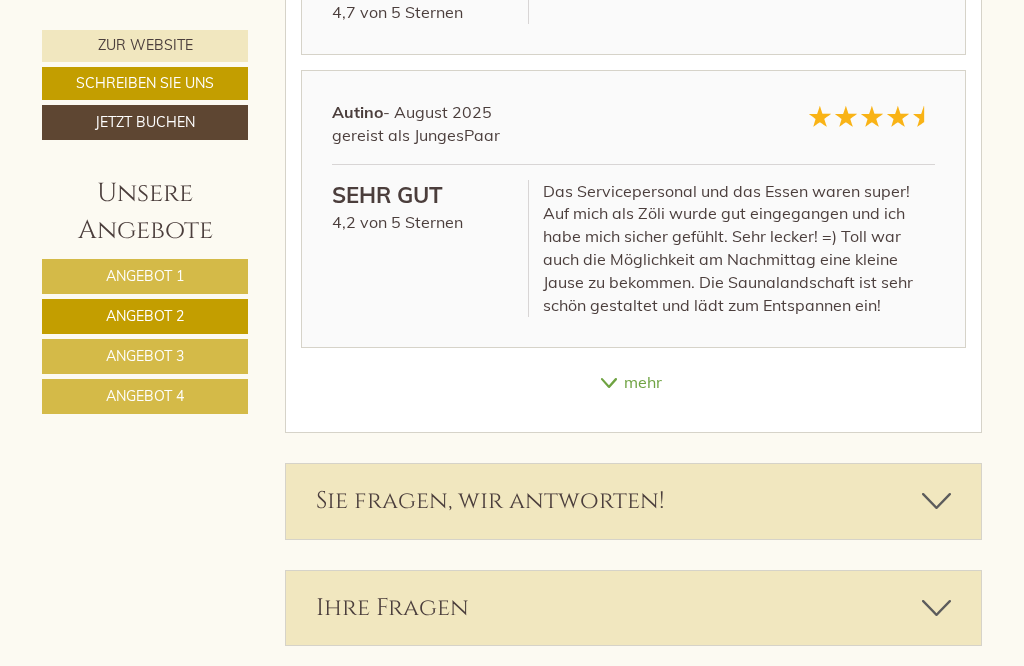 scroll, scrollTop: 9548, scrollLeft: 0, axis: vertical 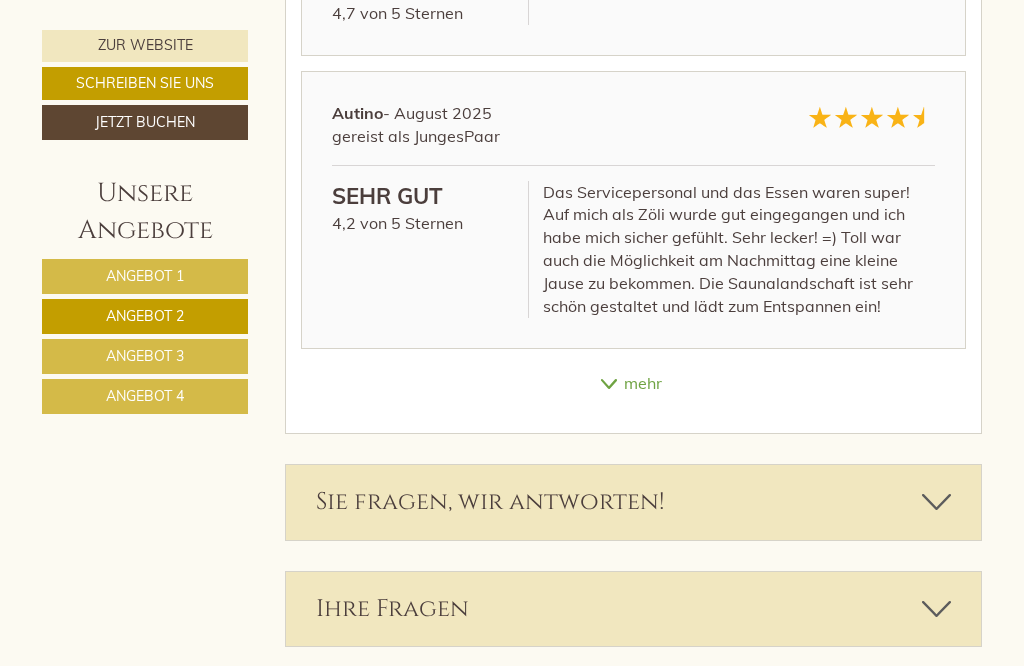 click on "Sie fragen, wir antworten!" at bounding box center [634, 502] 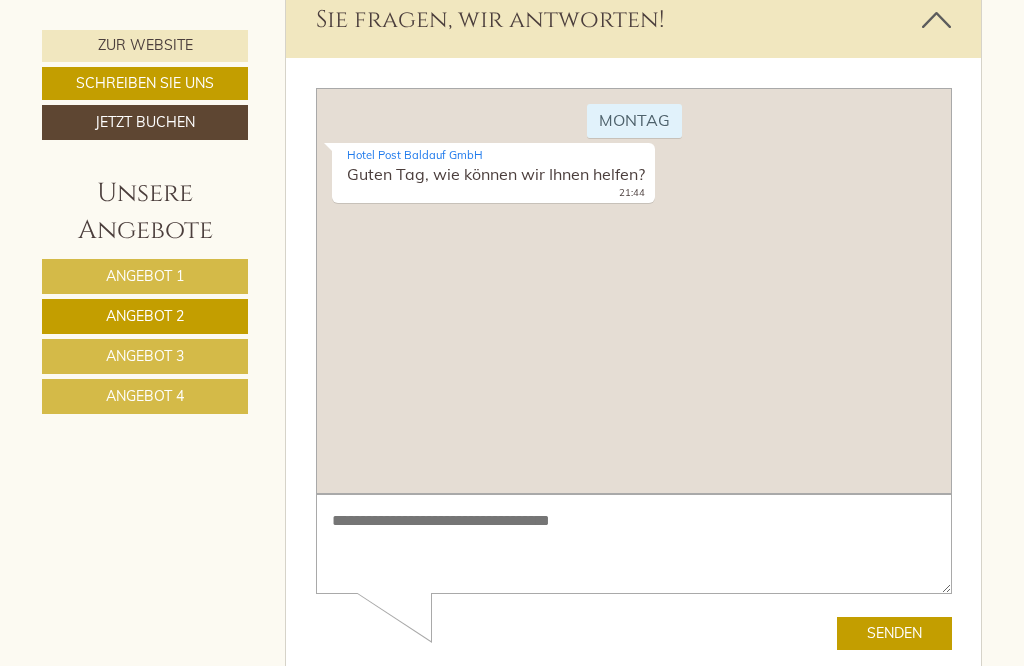 scroll, scrollTop: 10028, scrollLeft: 0, axis: vertical 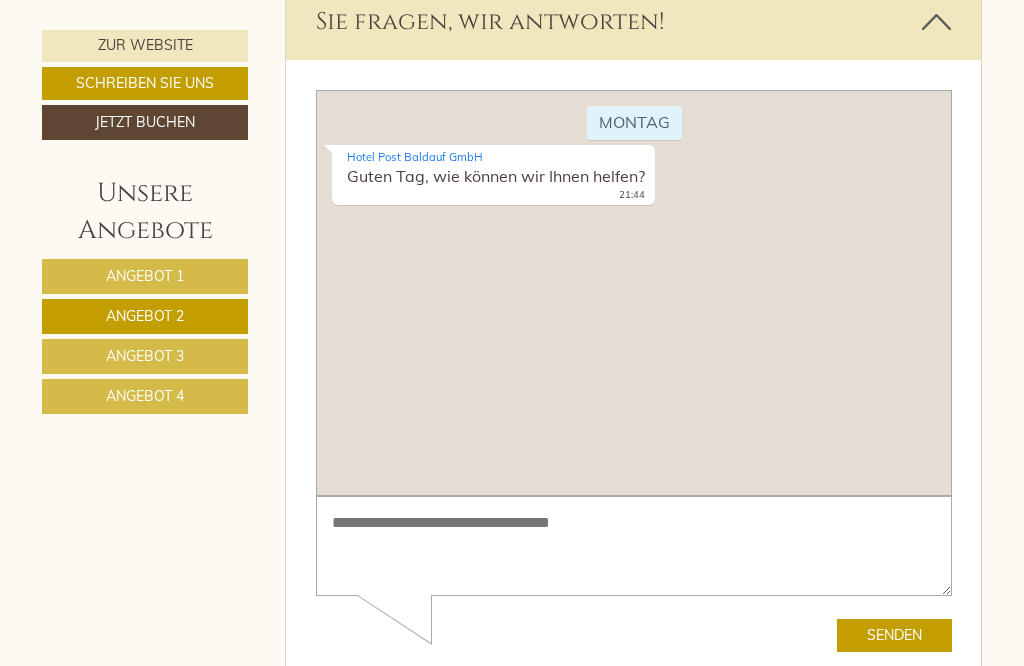 click on "Ihre Fragen" at bounding box center (634, 757) 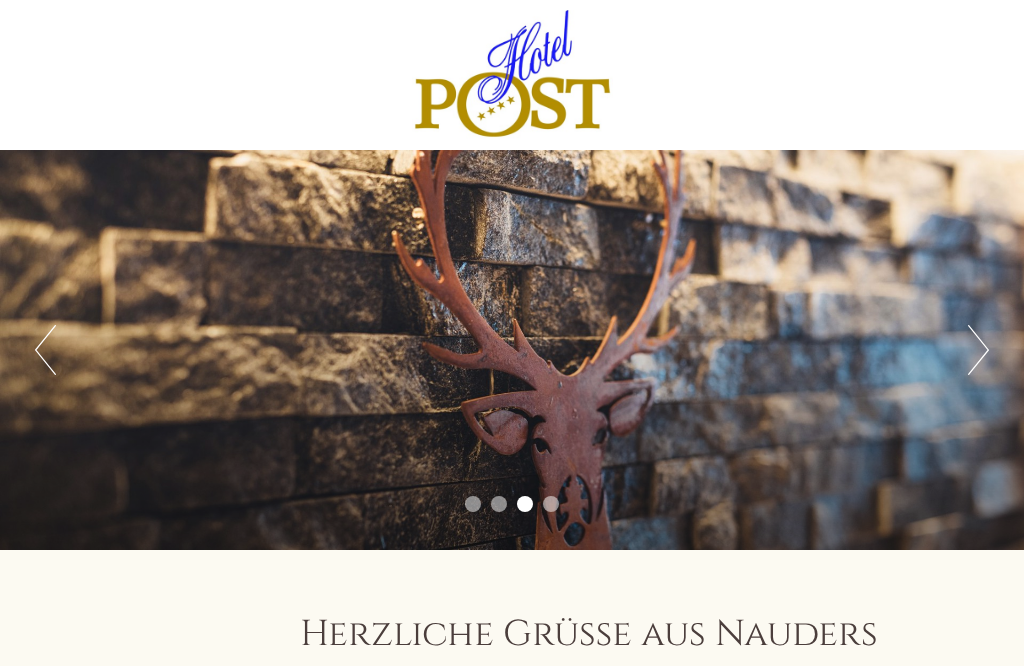 scroll, scrollTop: 0, scrollLeft: 0, axis: both 